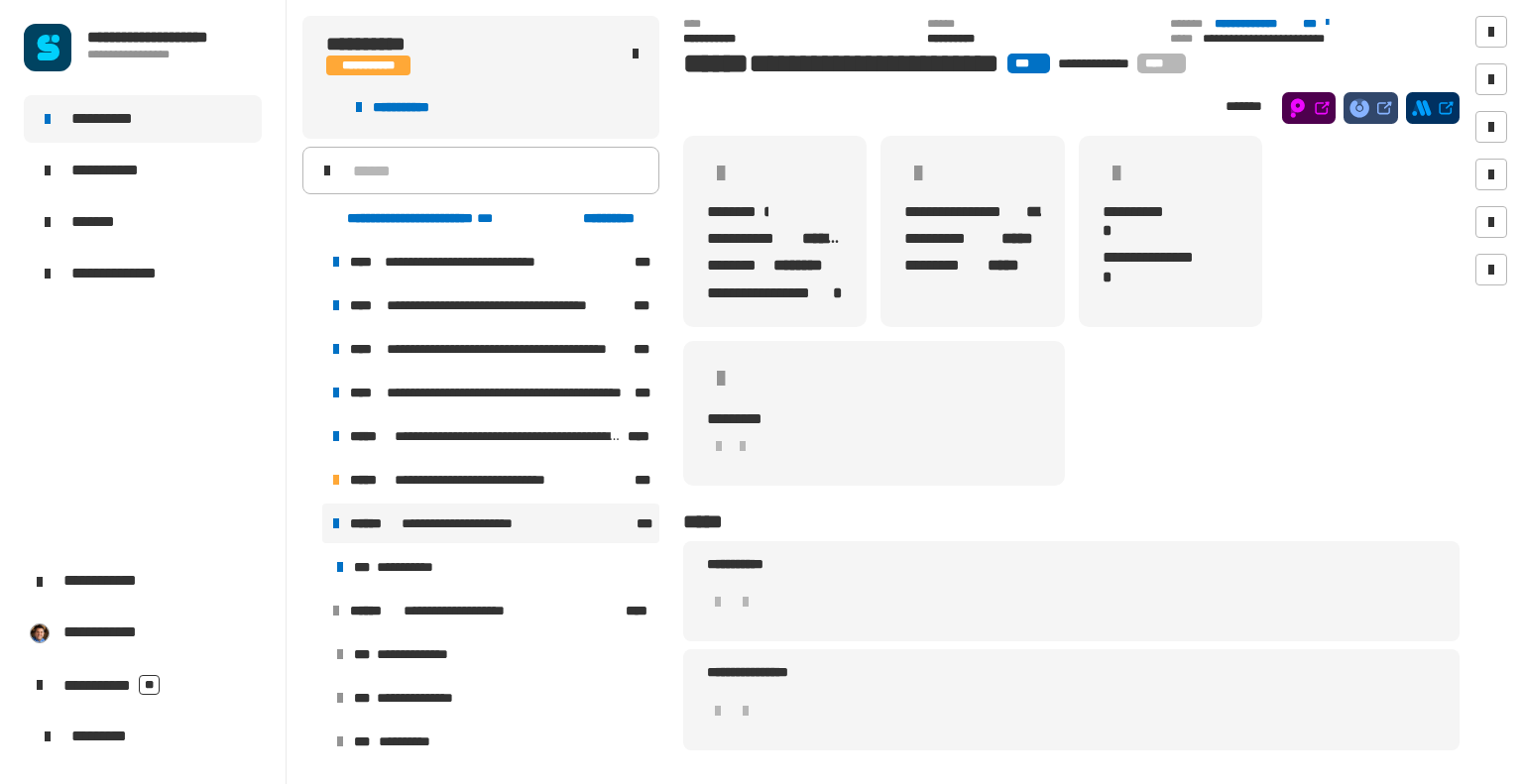 scroll, scrollTop: 0, scrollLeft: 0, axis: both 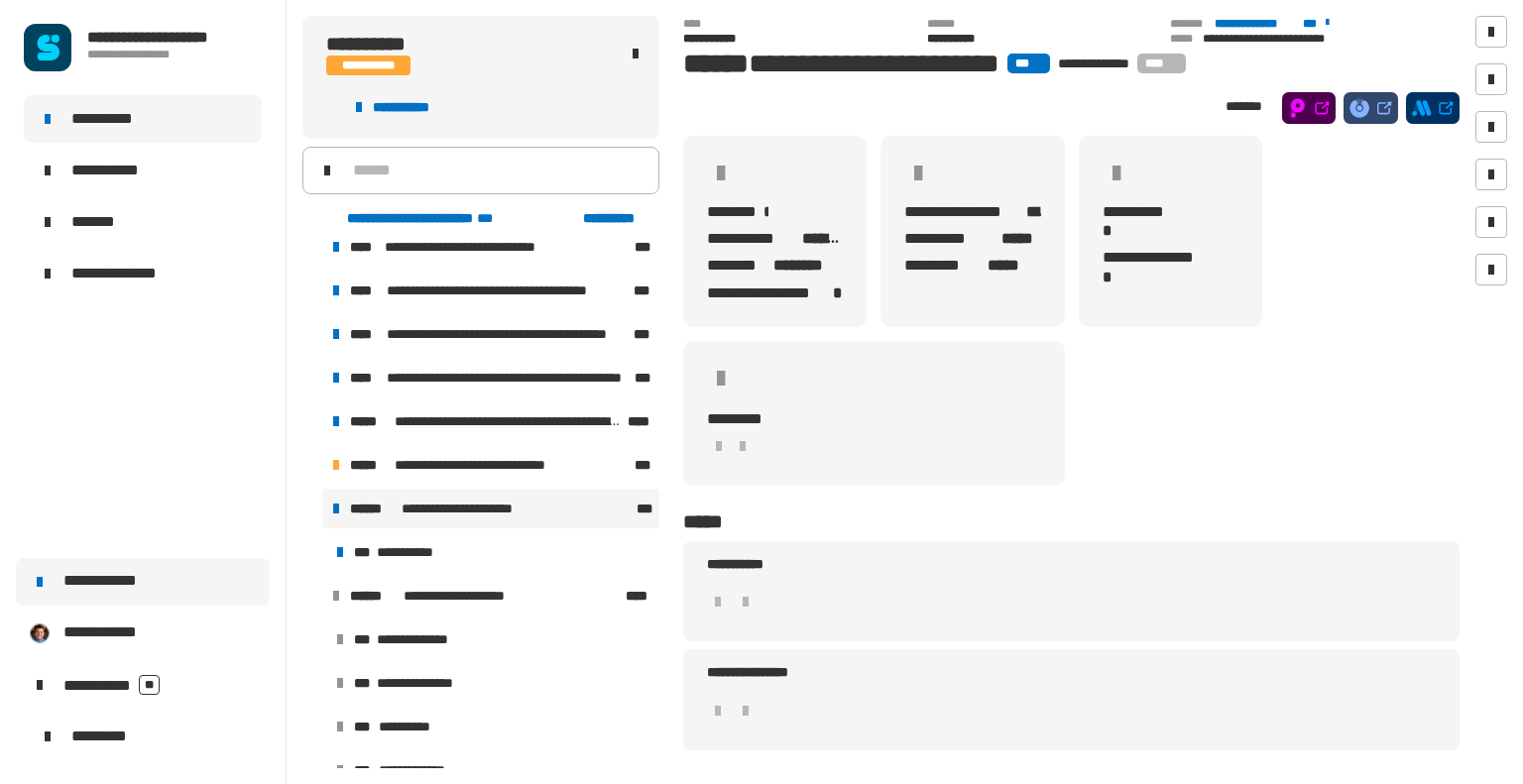 click 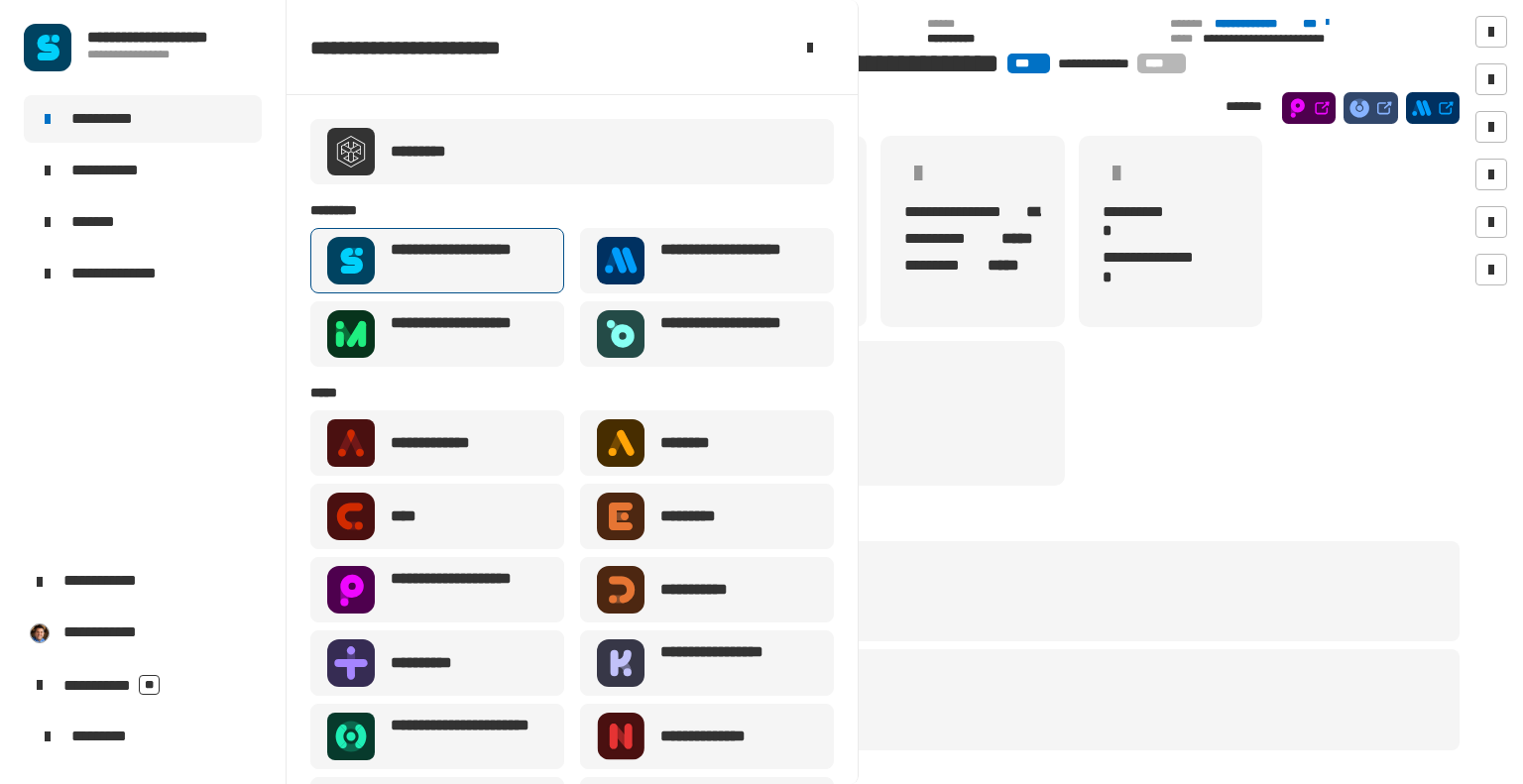 click on "**********" at bounding box center [463, 261] 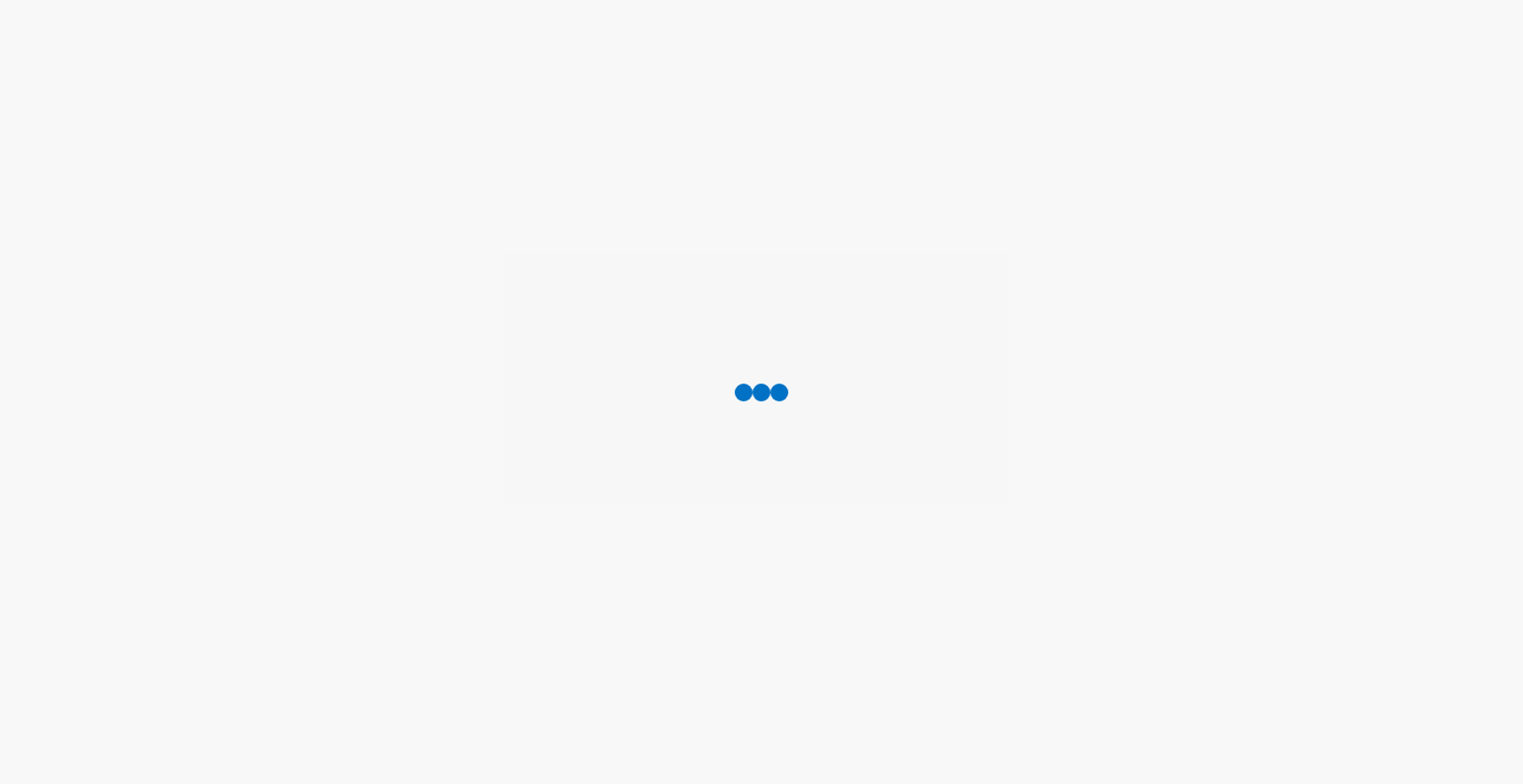 scroll, scrollTop: 0, scrollLeft: 0, axis: both 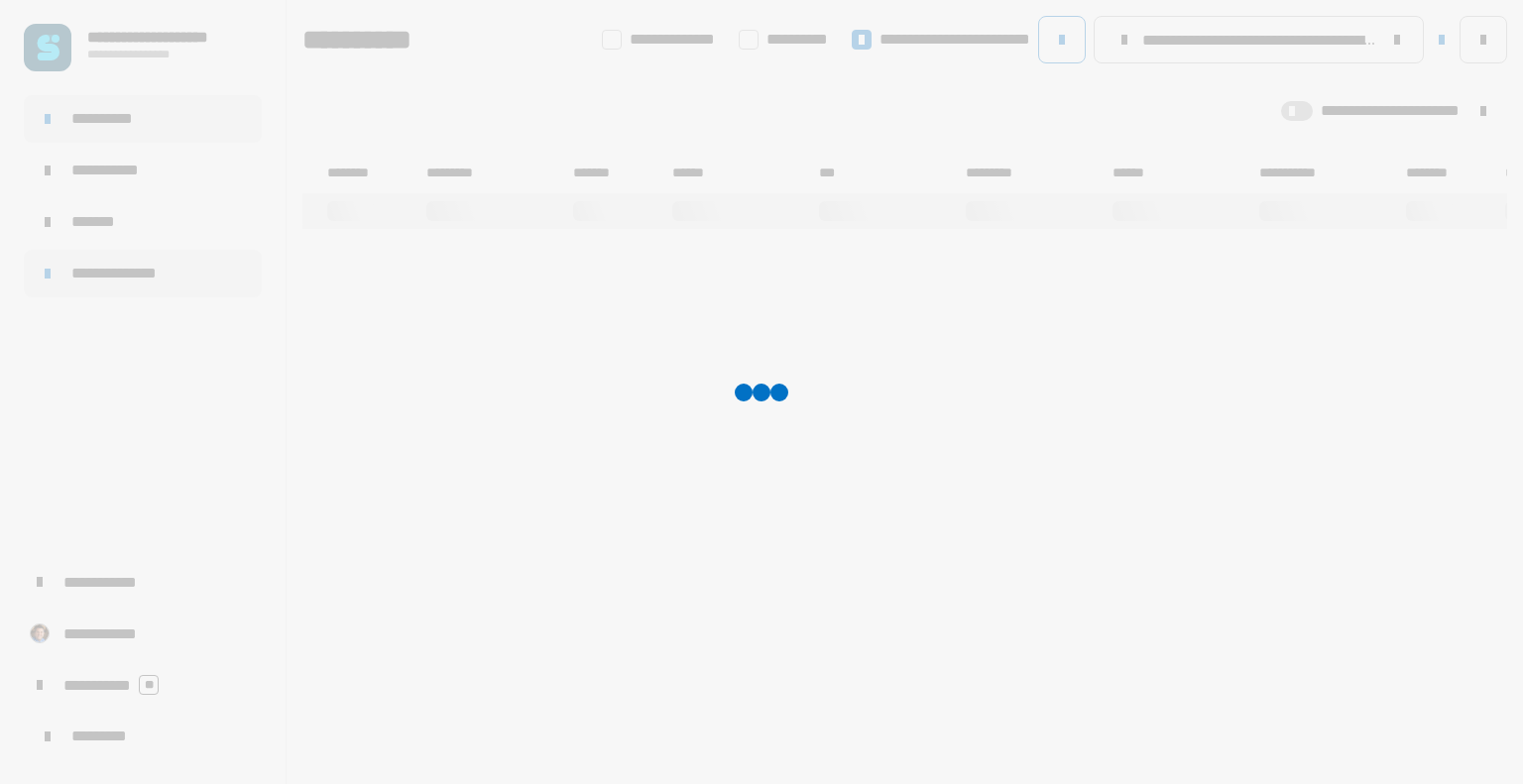 type on "**********" 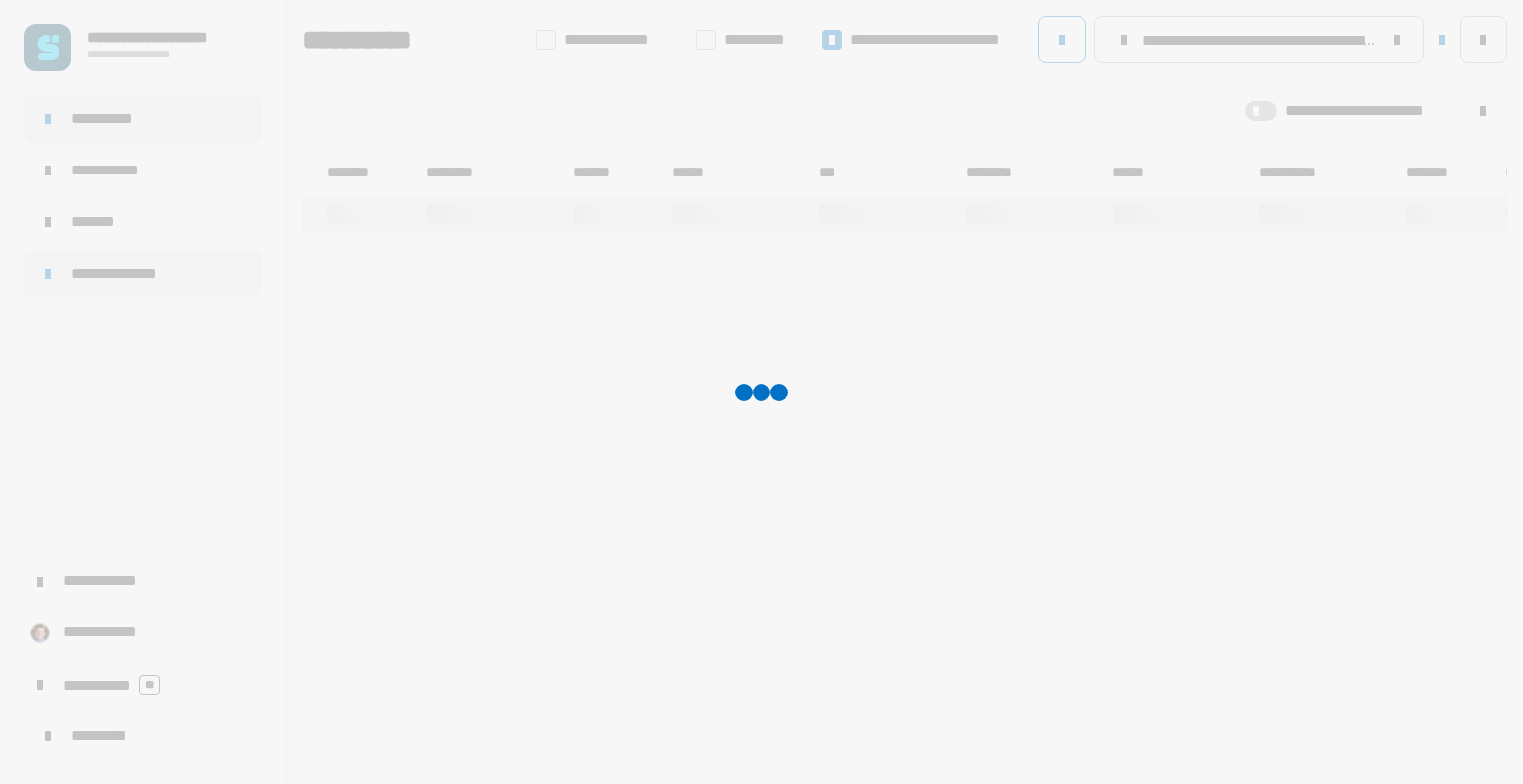 scroll, scrollTop: 0, scrollLeft: 2570, axis: horizontal 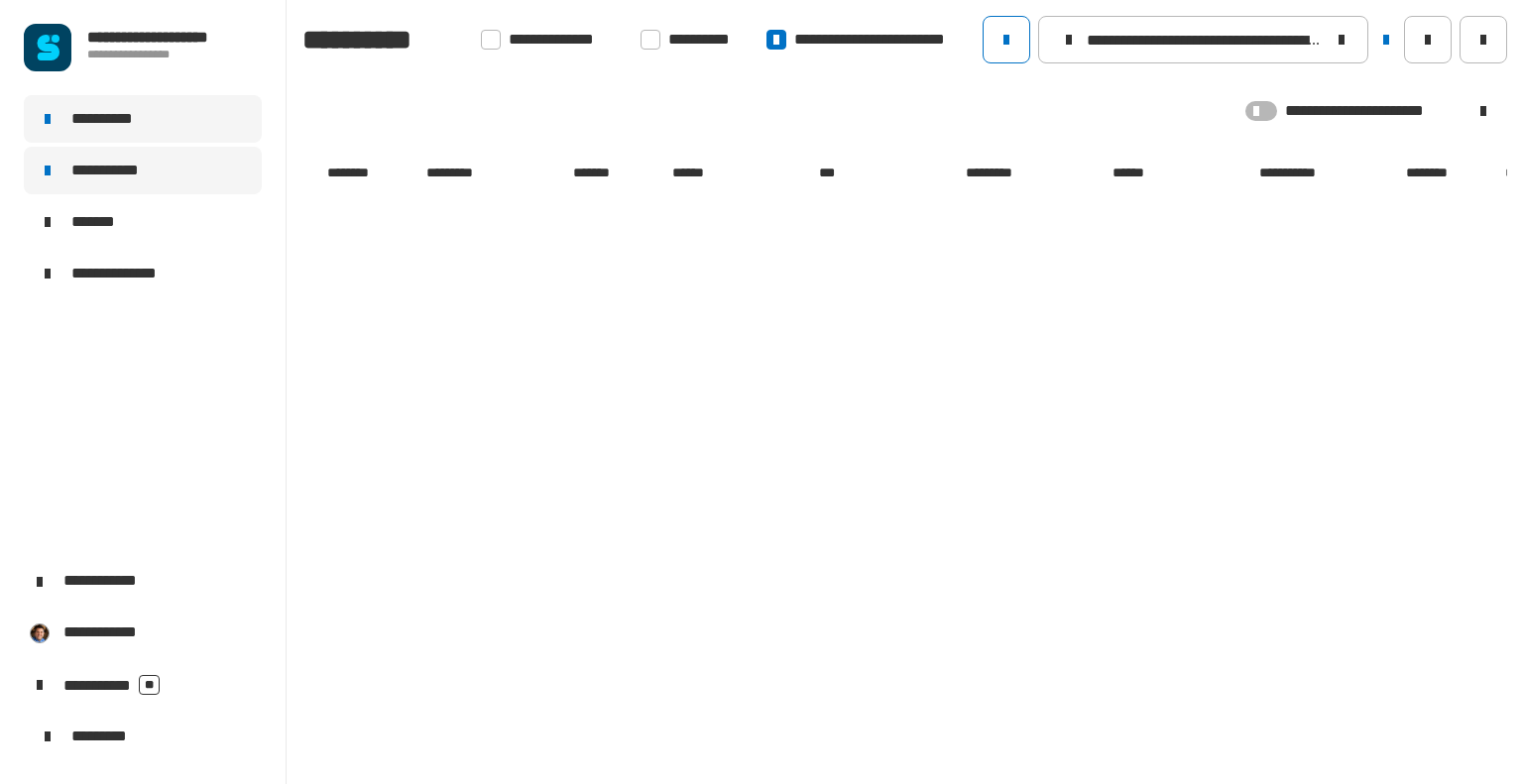 click on "**********" 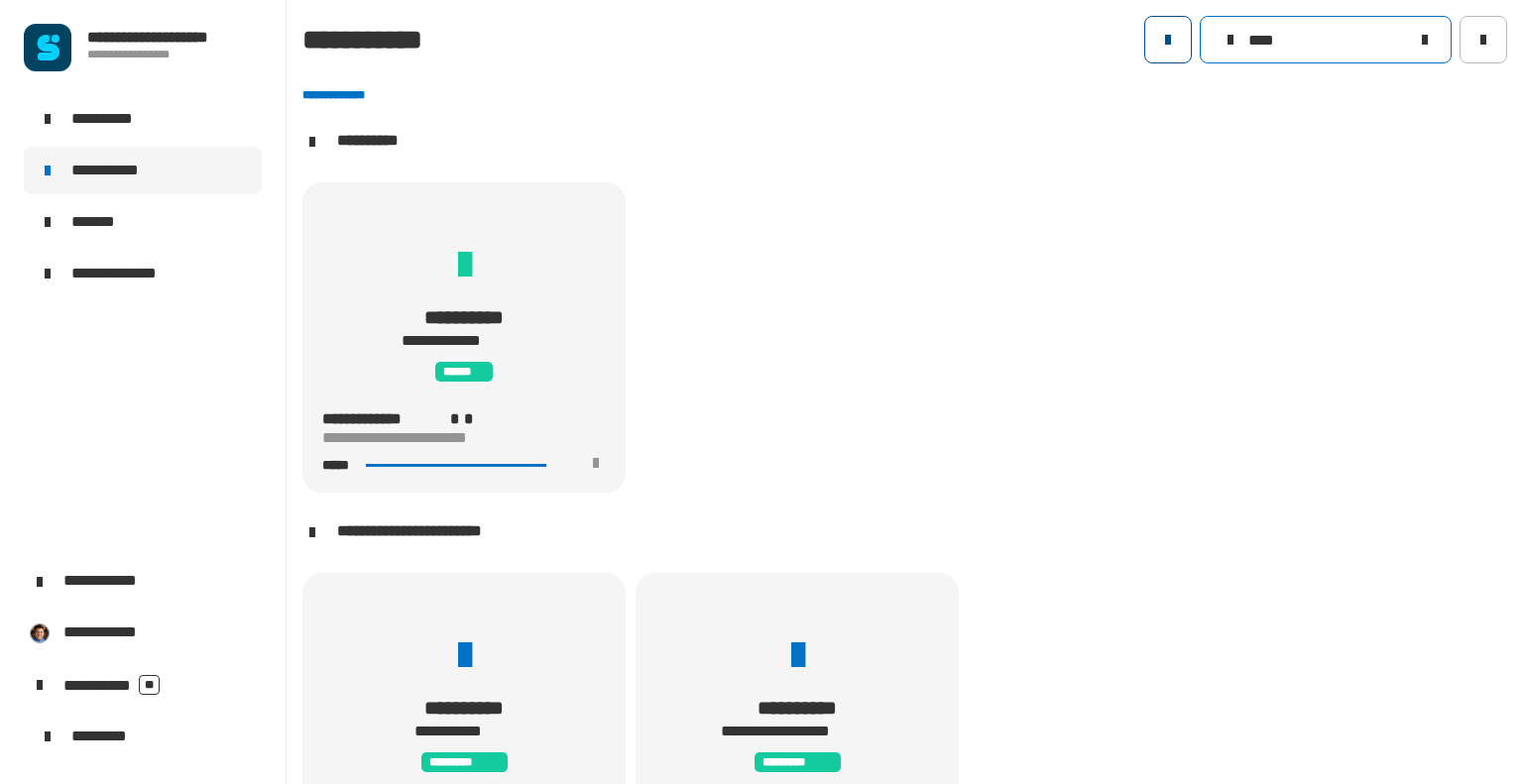 drag, startPoint x: 1289, startPoint y: 49, endPoint x: 1163, endPoint y: 29, distance: 127.57743 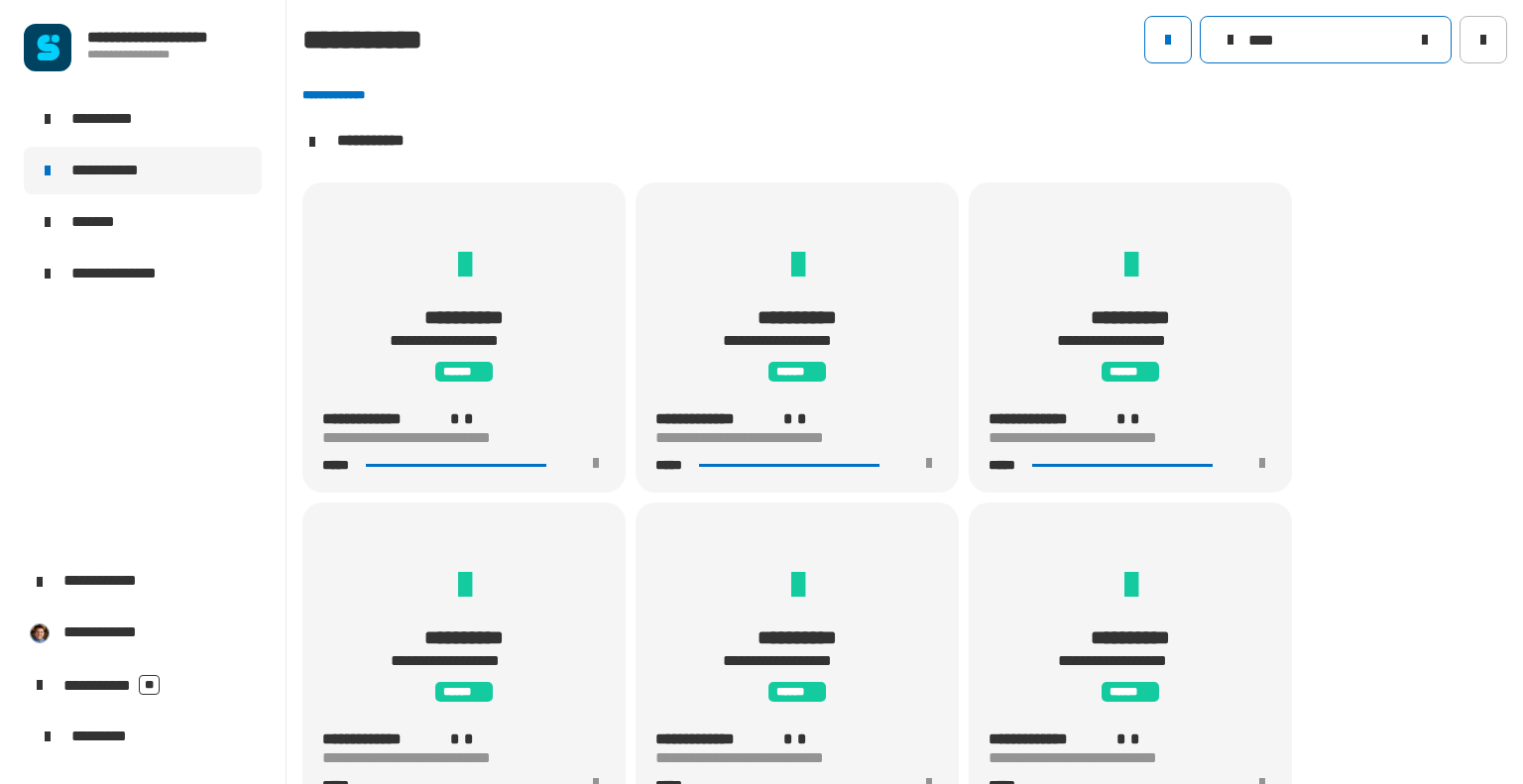 scroll, scrollTop: 0, scrollLeft: 0, axis: both 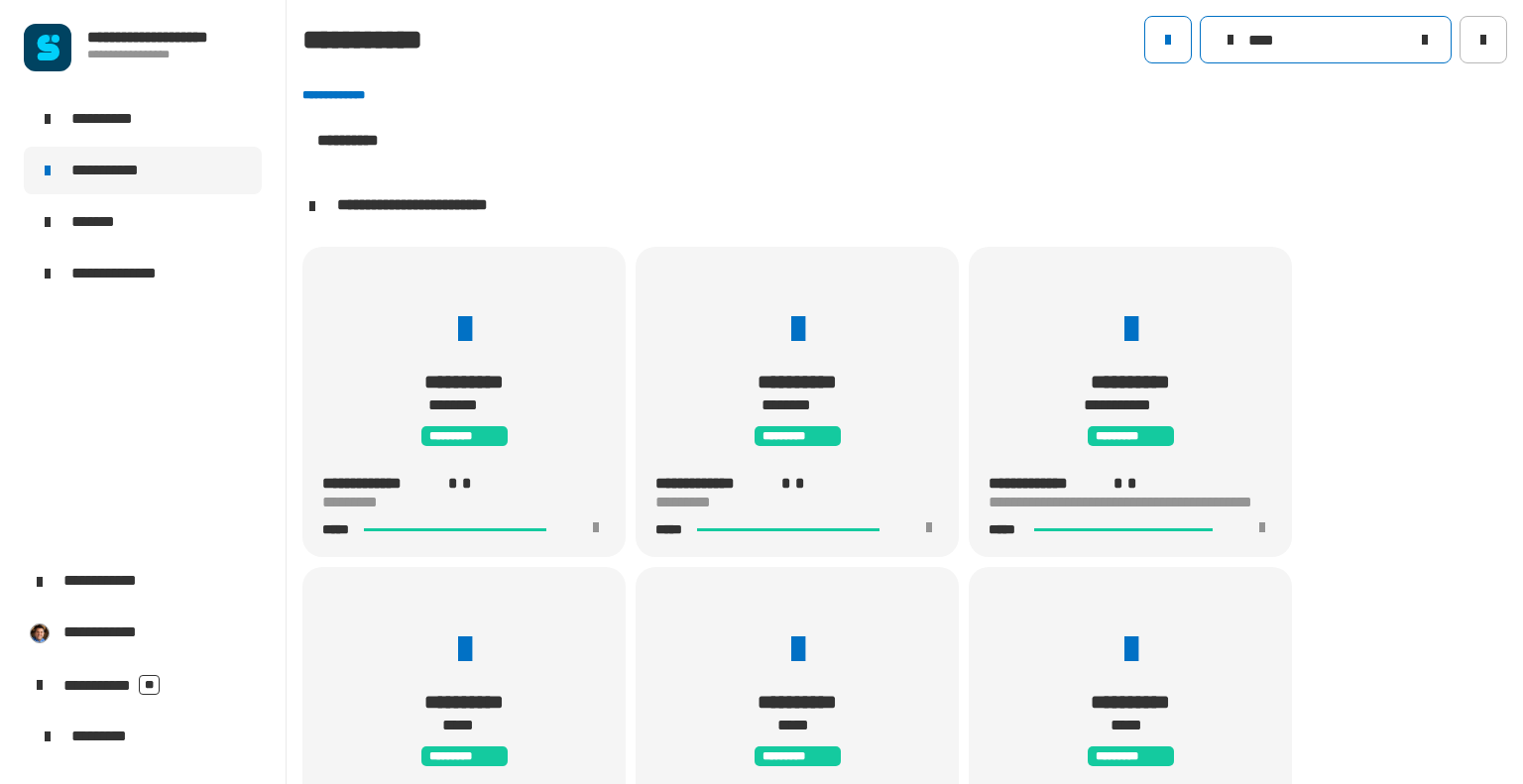 type on "****" 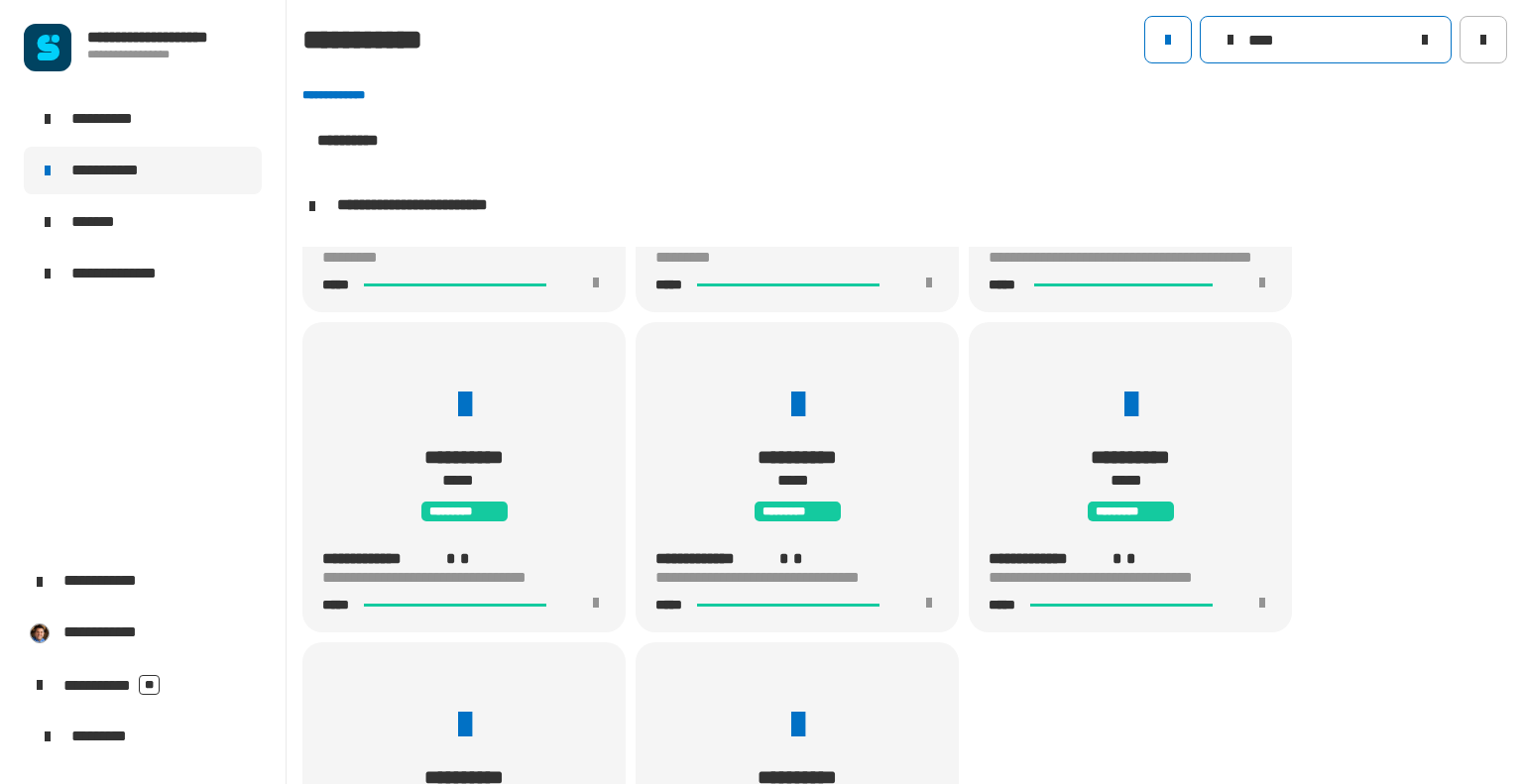 scroll, scrollTop: 274, scrollLeft: 0, axis: vertical 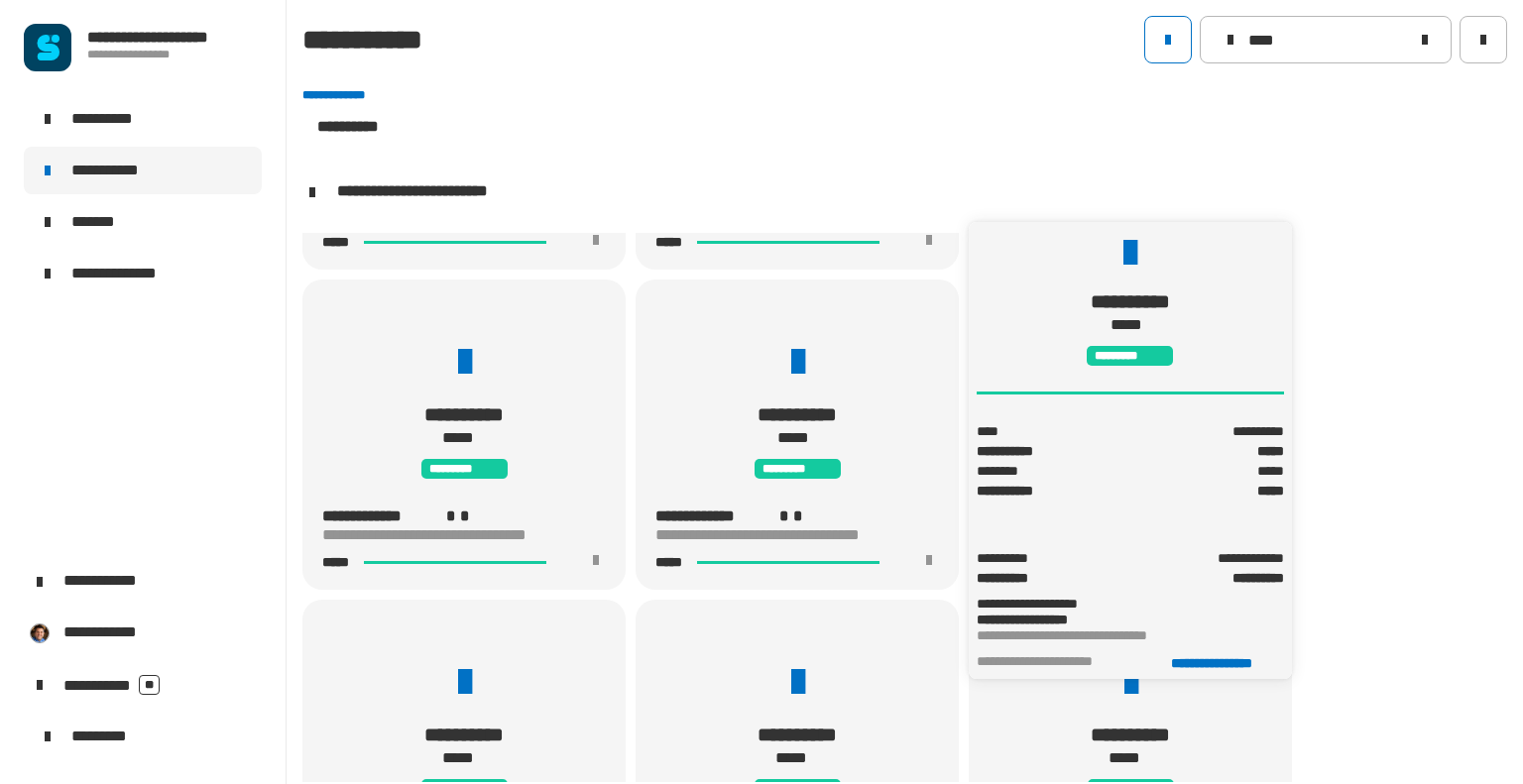 click on "*****" 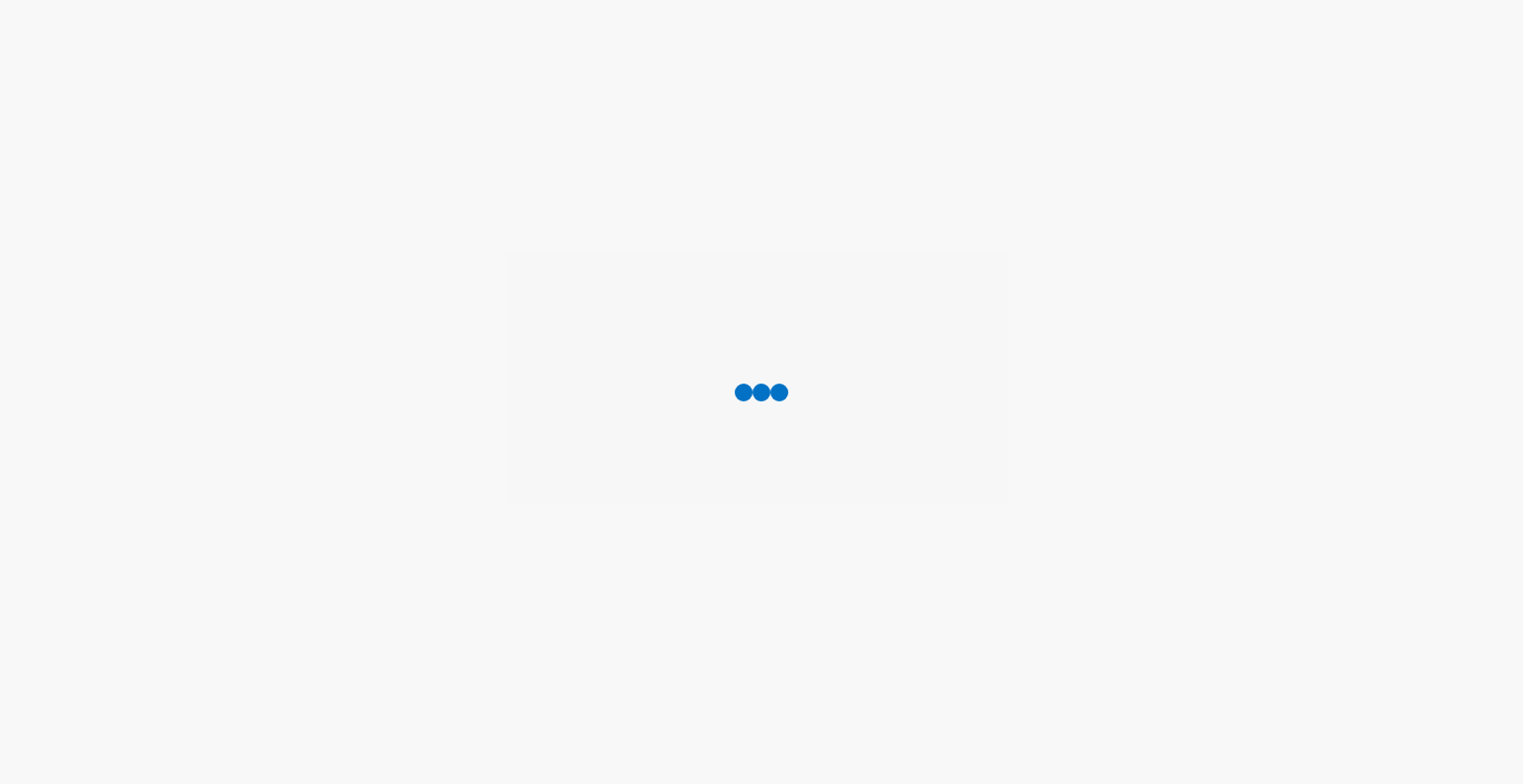 scroll, scrollTop: 0, scrollLeft: 0, axis: both 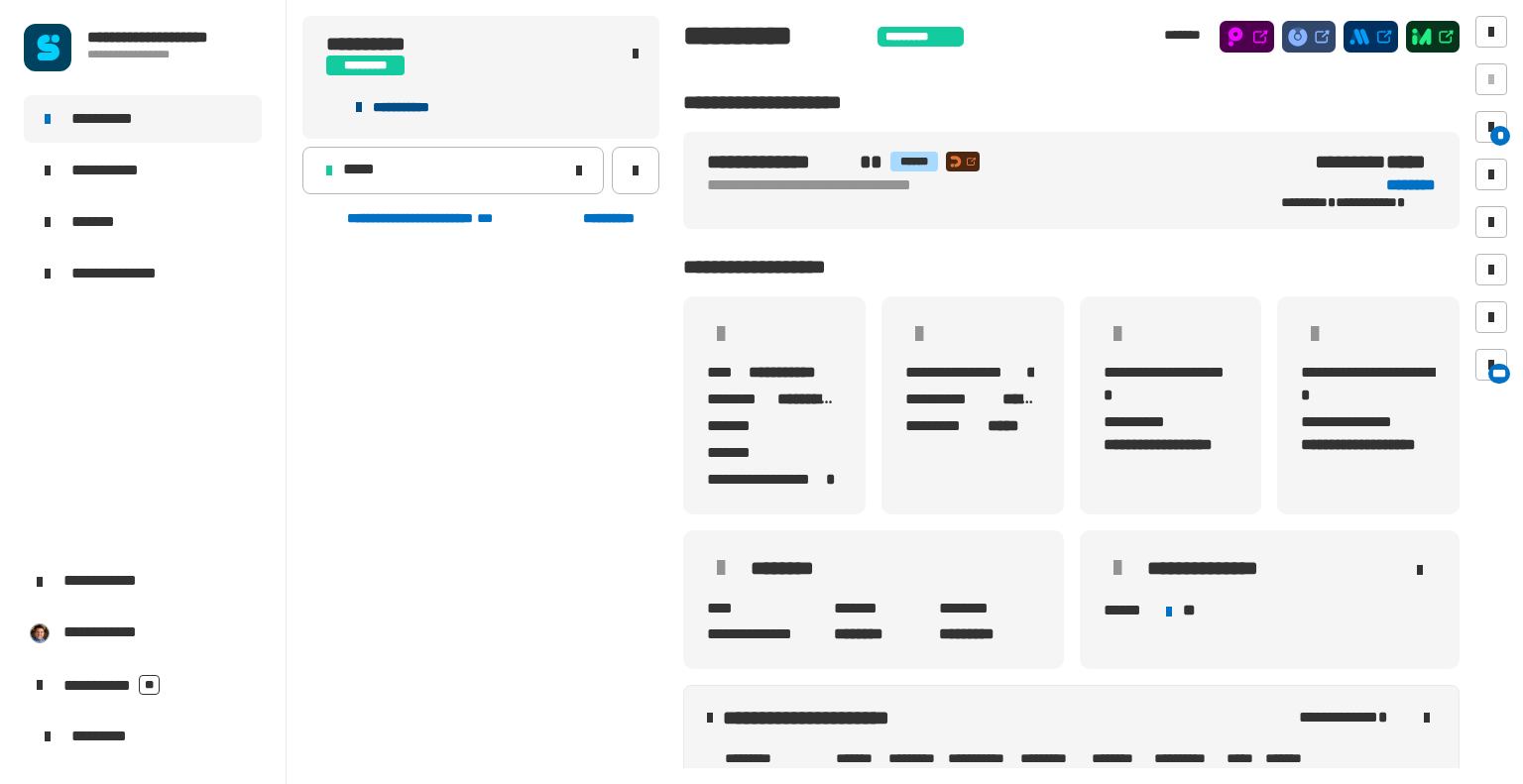 click on "**********" 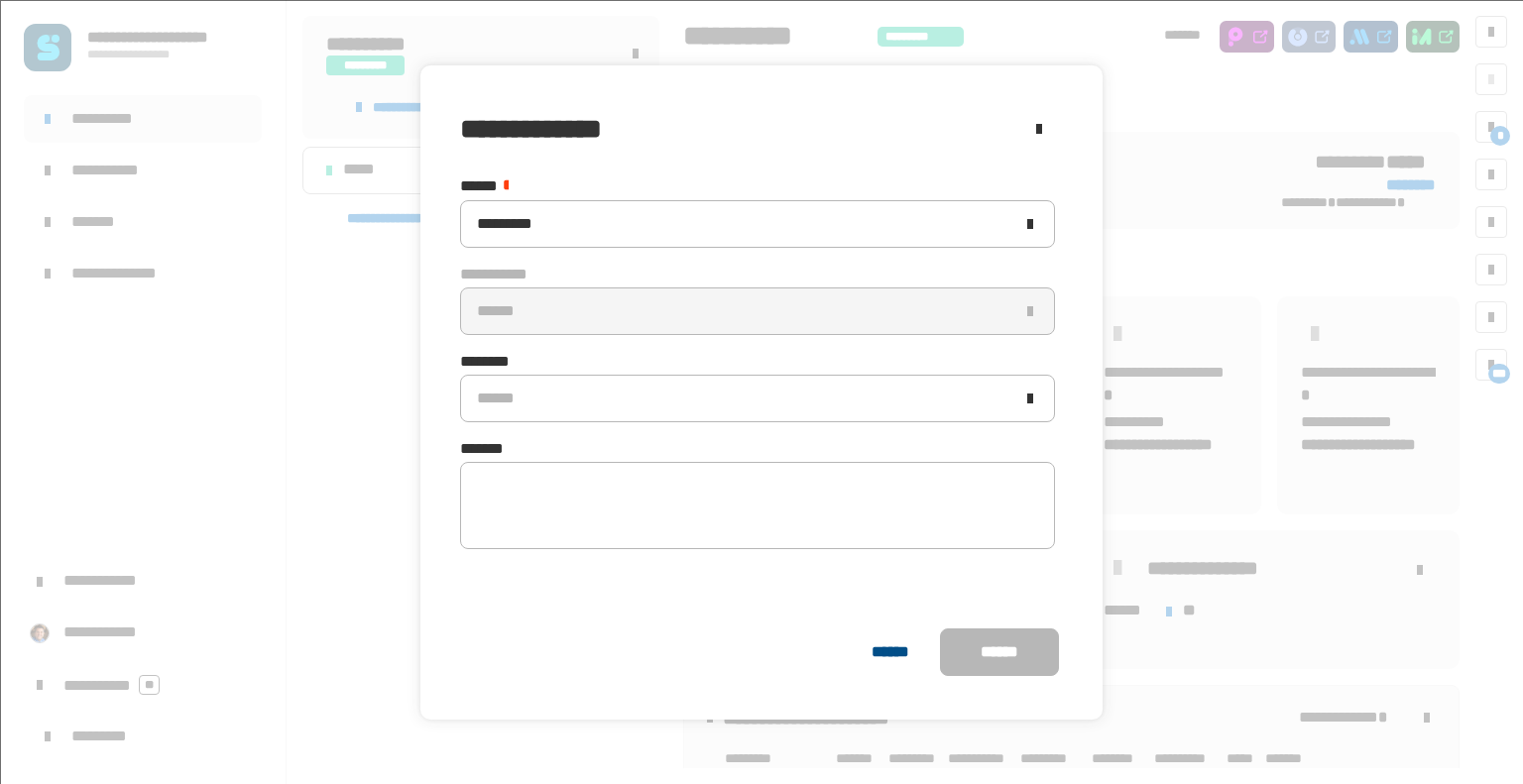click on "******" 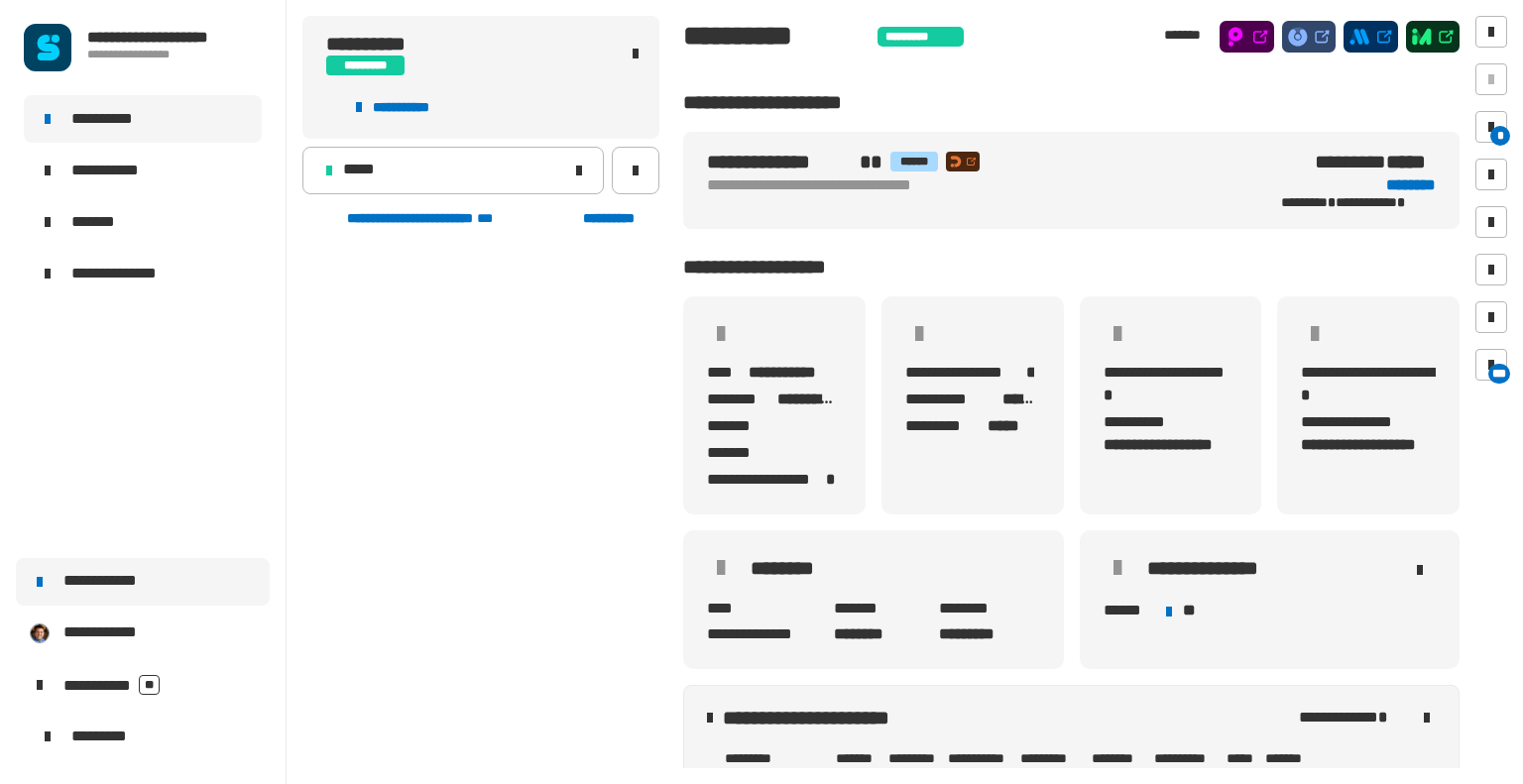 click 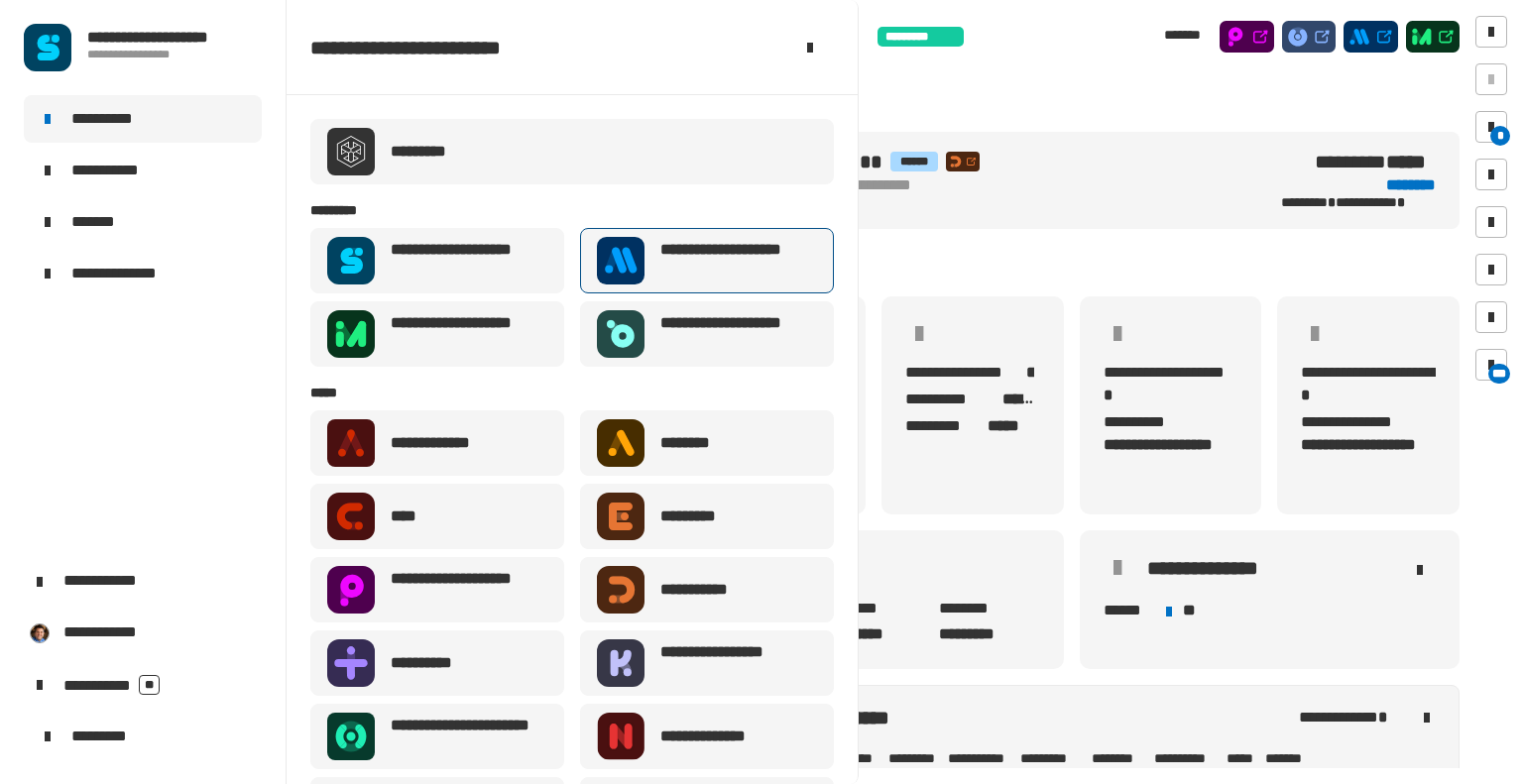 click on "**********" at bounding box center (733, 261) 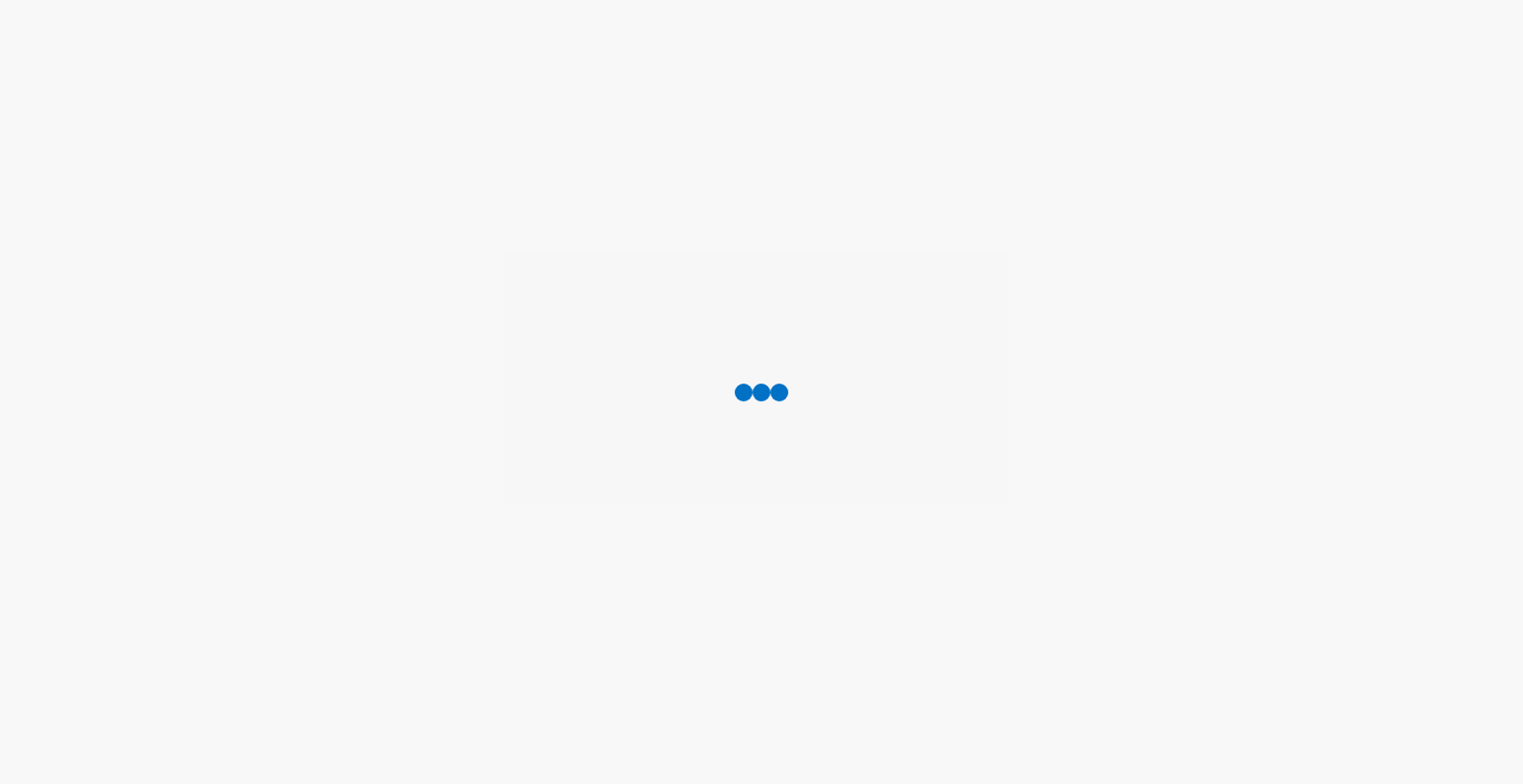 scroll, scrollTop: 0, scrollLeft: 0, axis: both 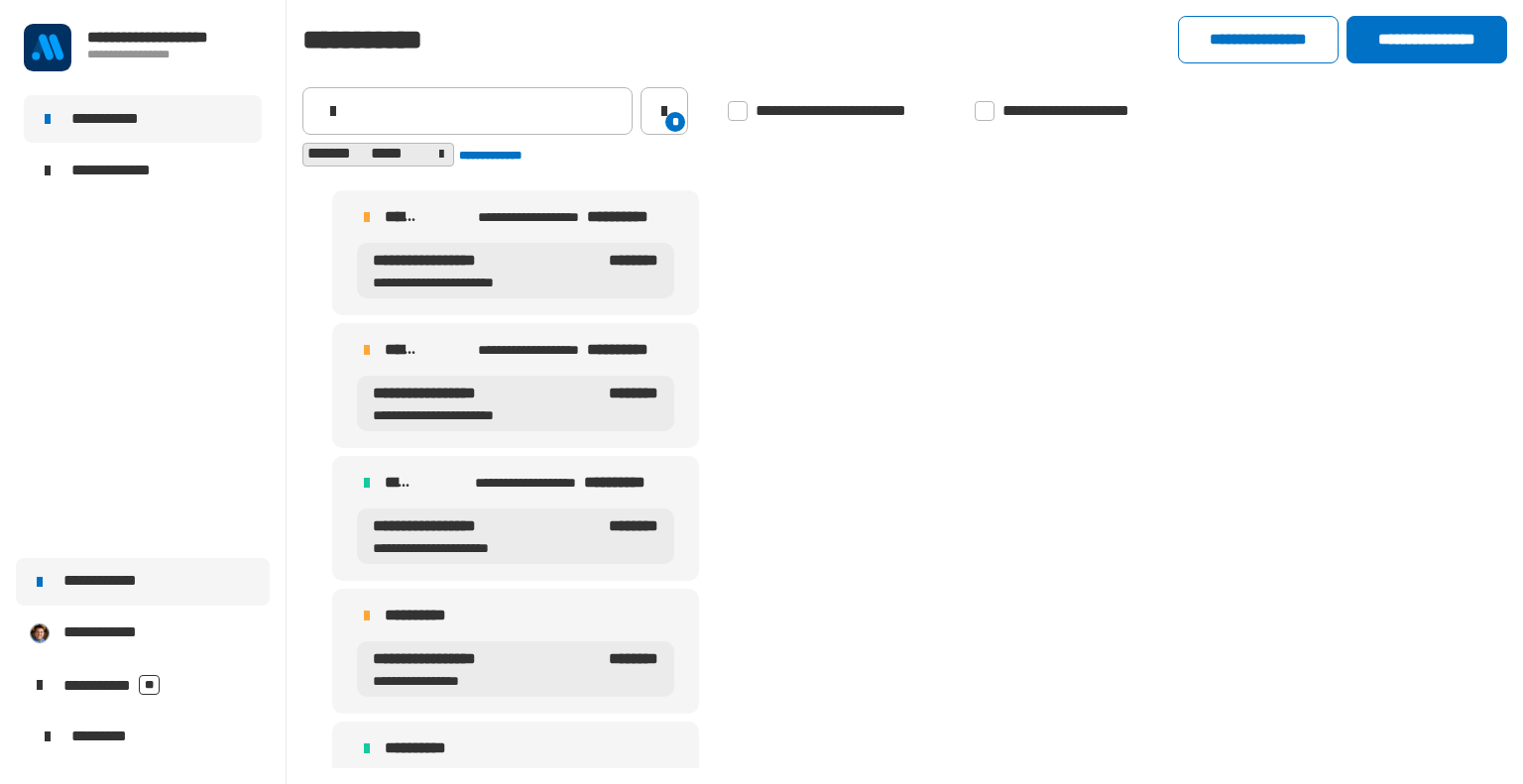 click 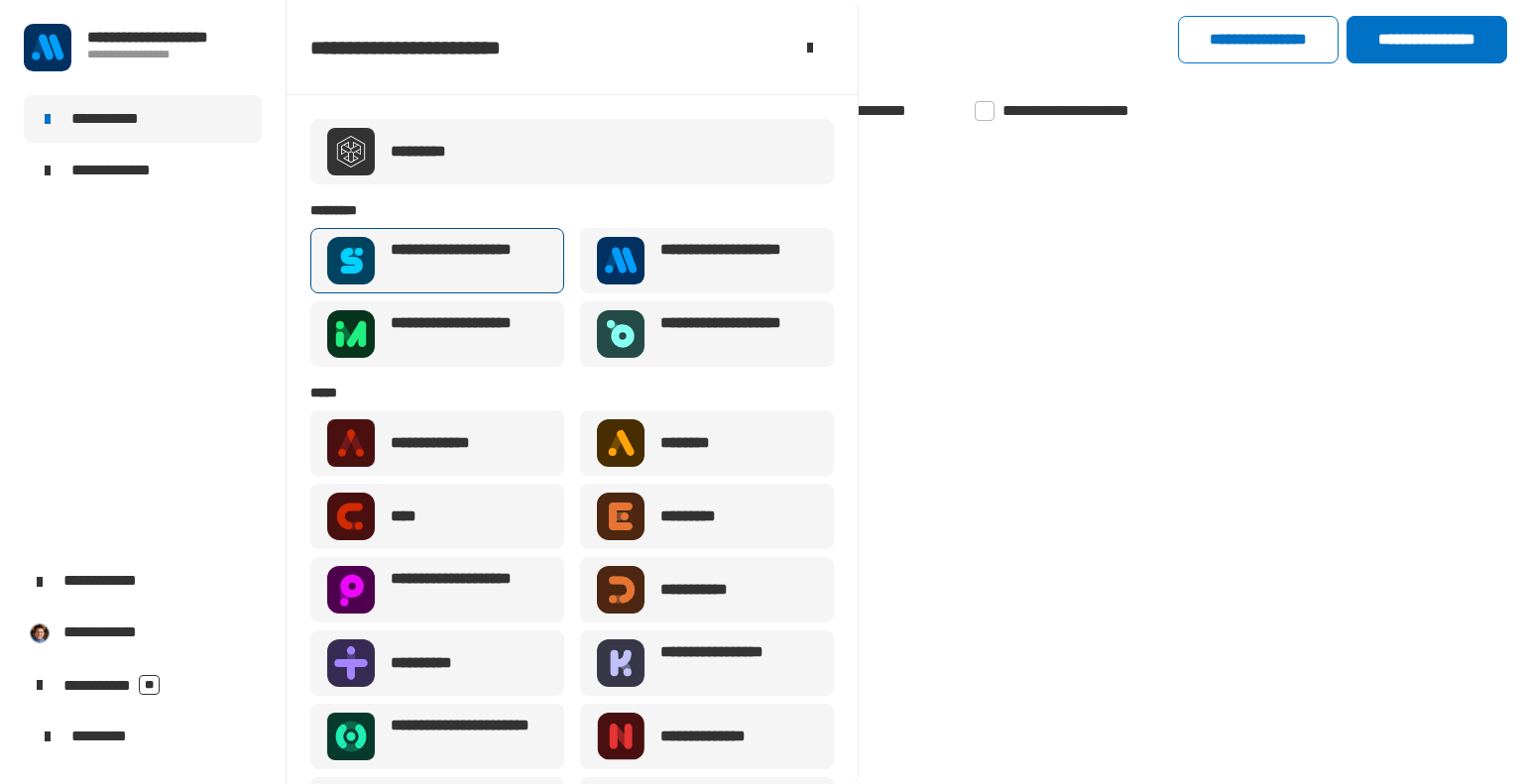 click on "**********" at bounding box center [463, 261] 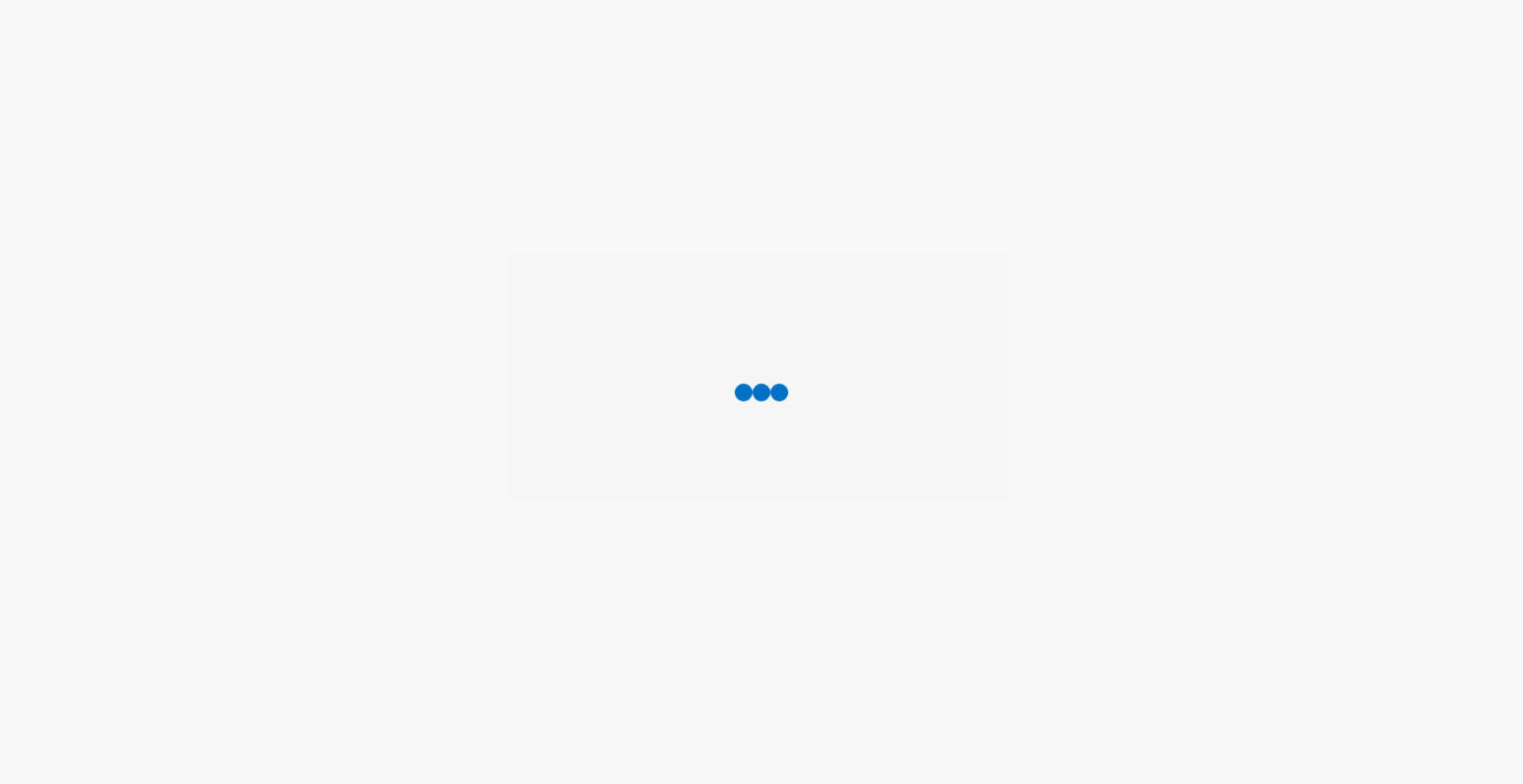 scroll, scrollTop: 0, scrollLeft: 0, axis: both 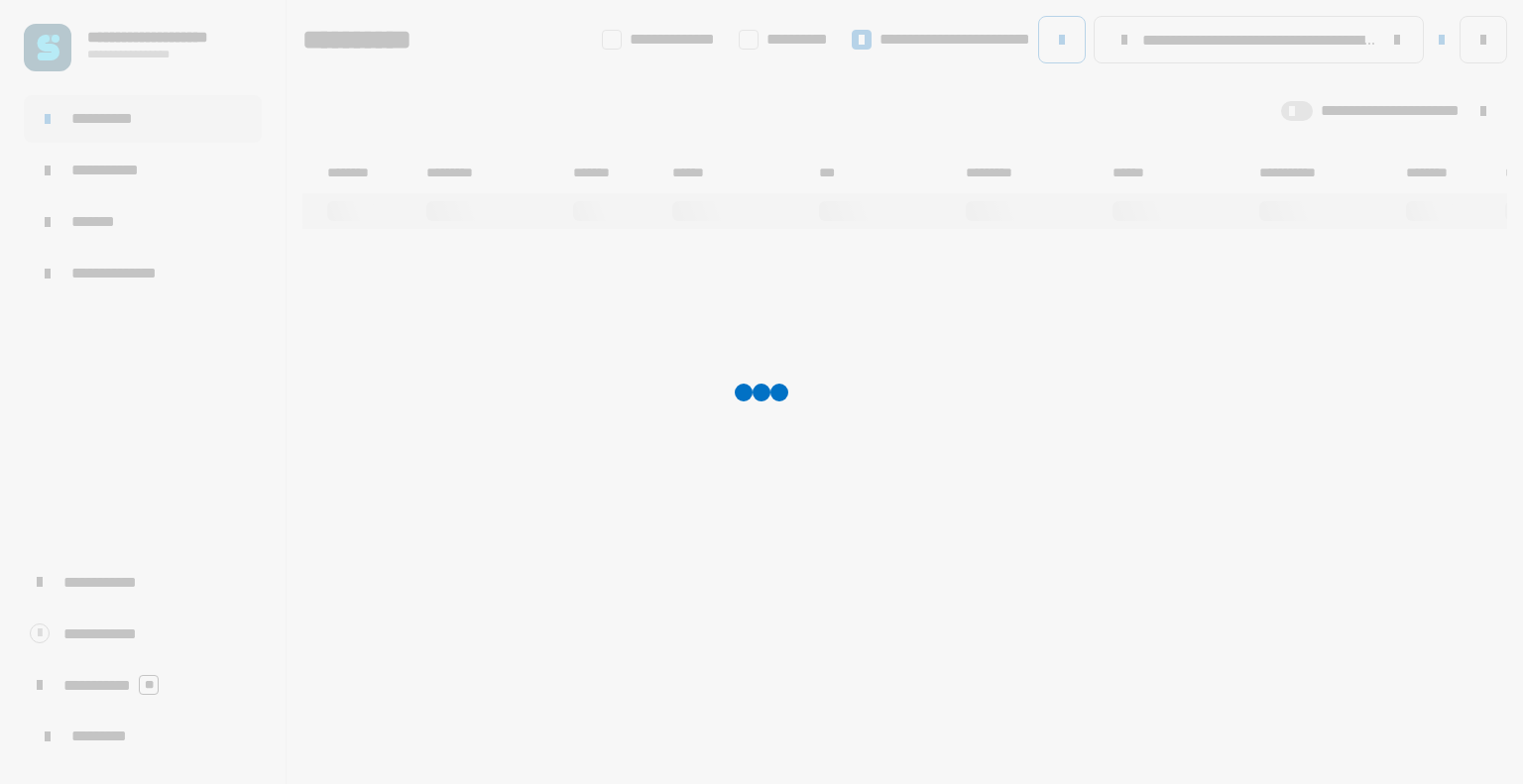 type on "**********" 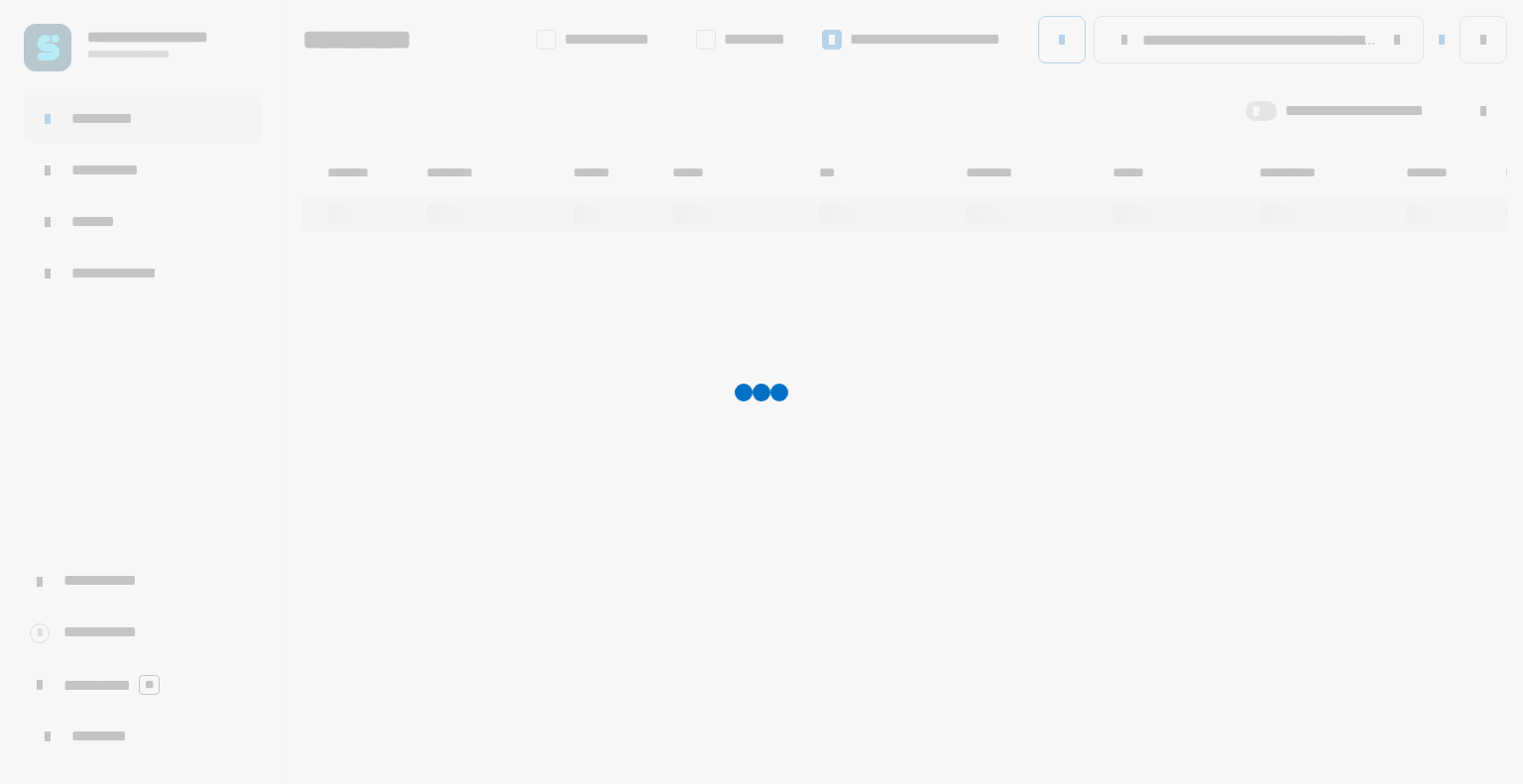 scroll, scrollTop: 0, scrollLeft: 2570, axis: horizontal 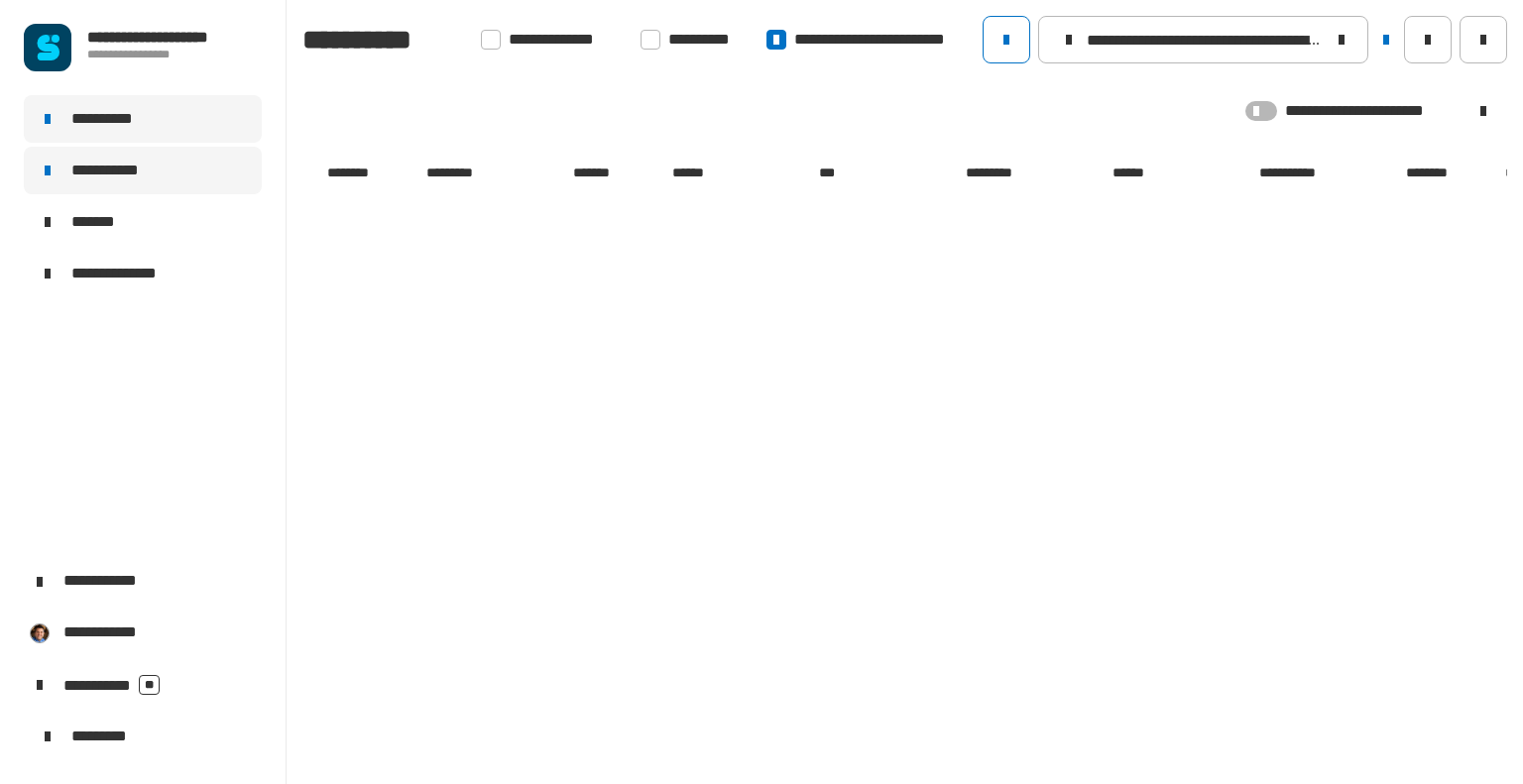 click on "**********" 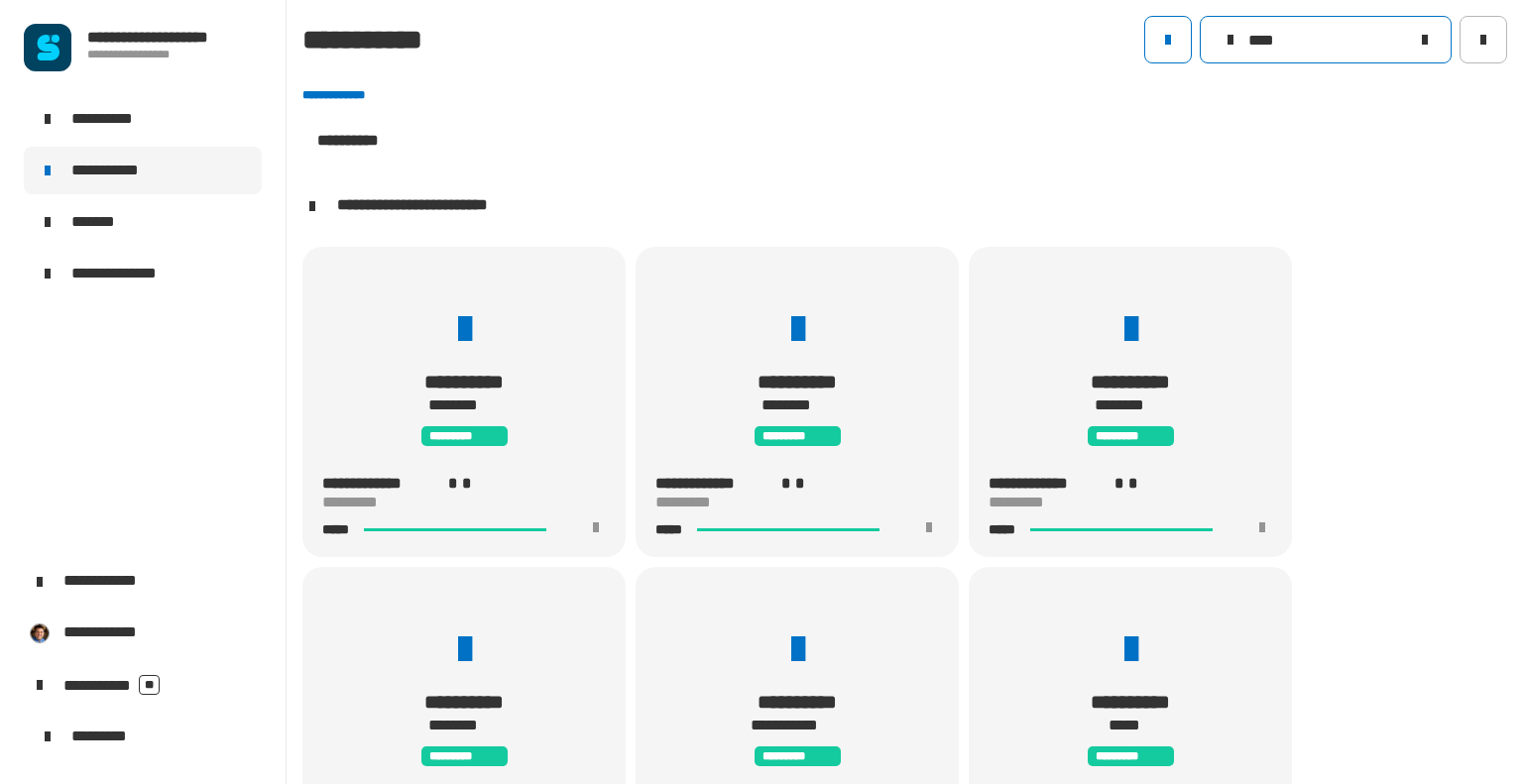 scroll, scrollTop: 0, scrollLeft: 0, axis: both 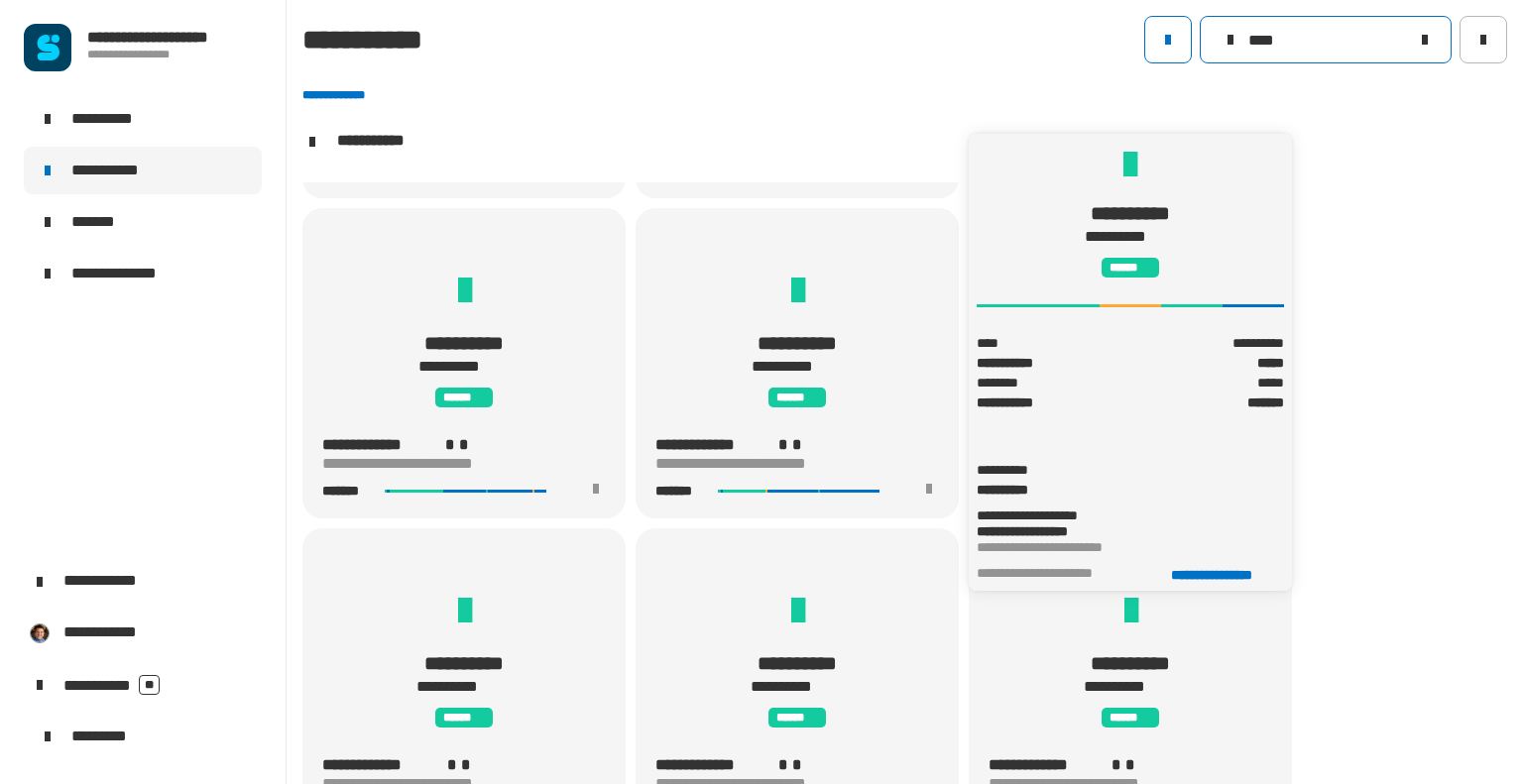 type on "****" 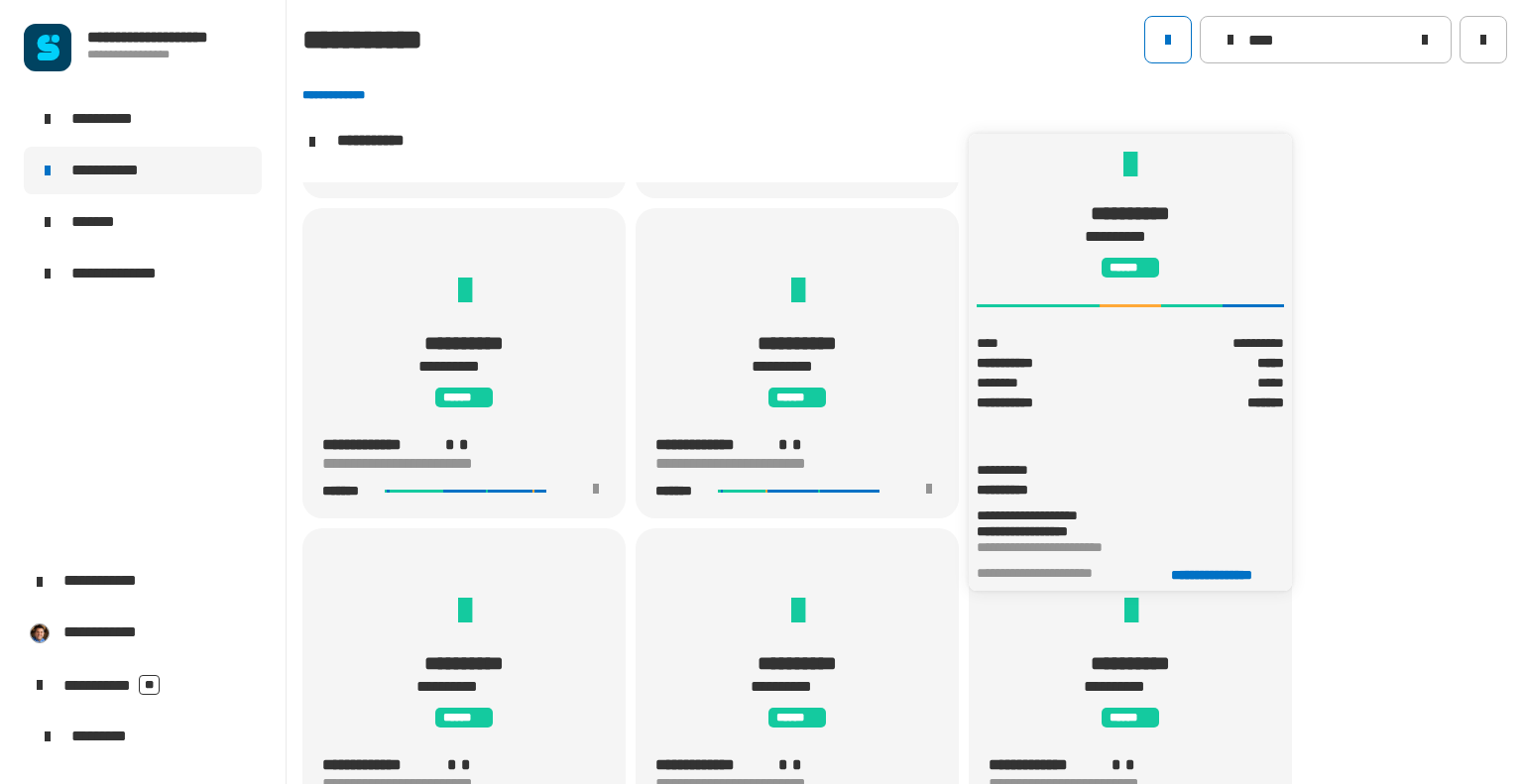 click on "**********" 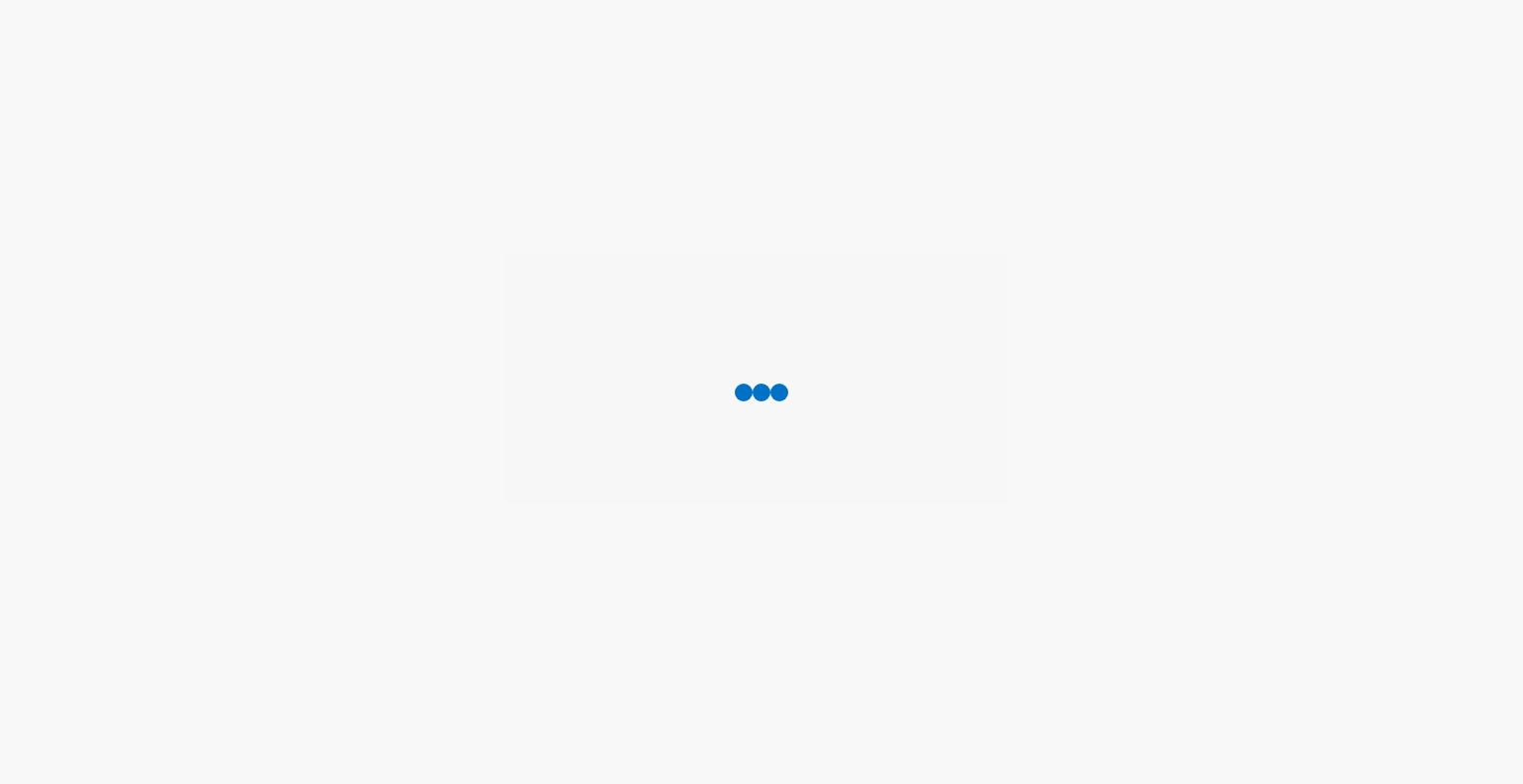 scroll, scrollTop: 0, scrollLeft: 0, axis: both 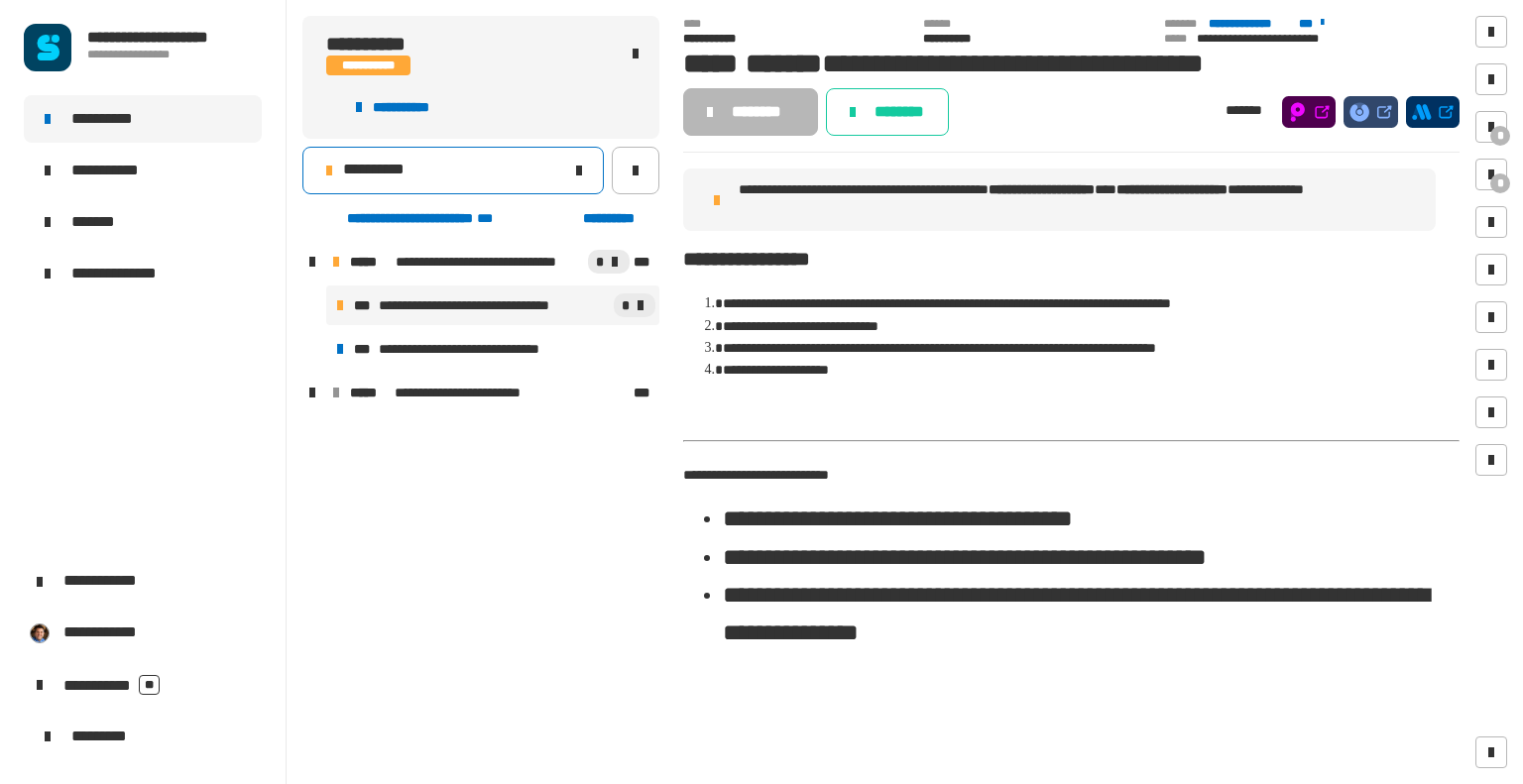 click on "**********" 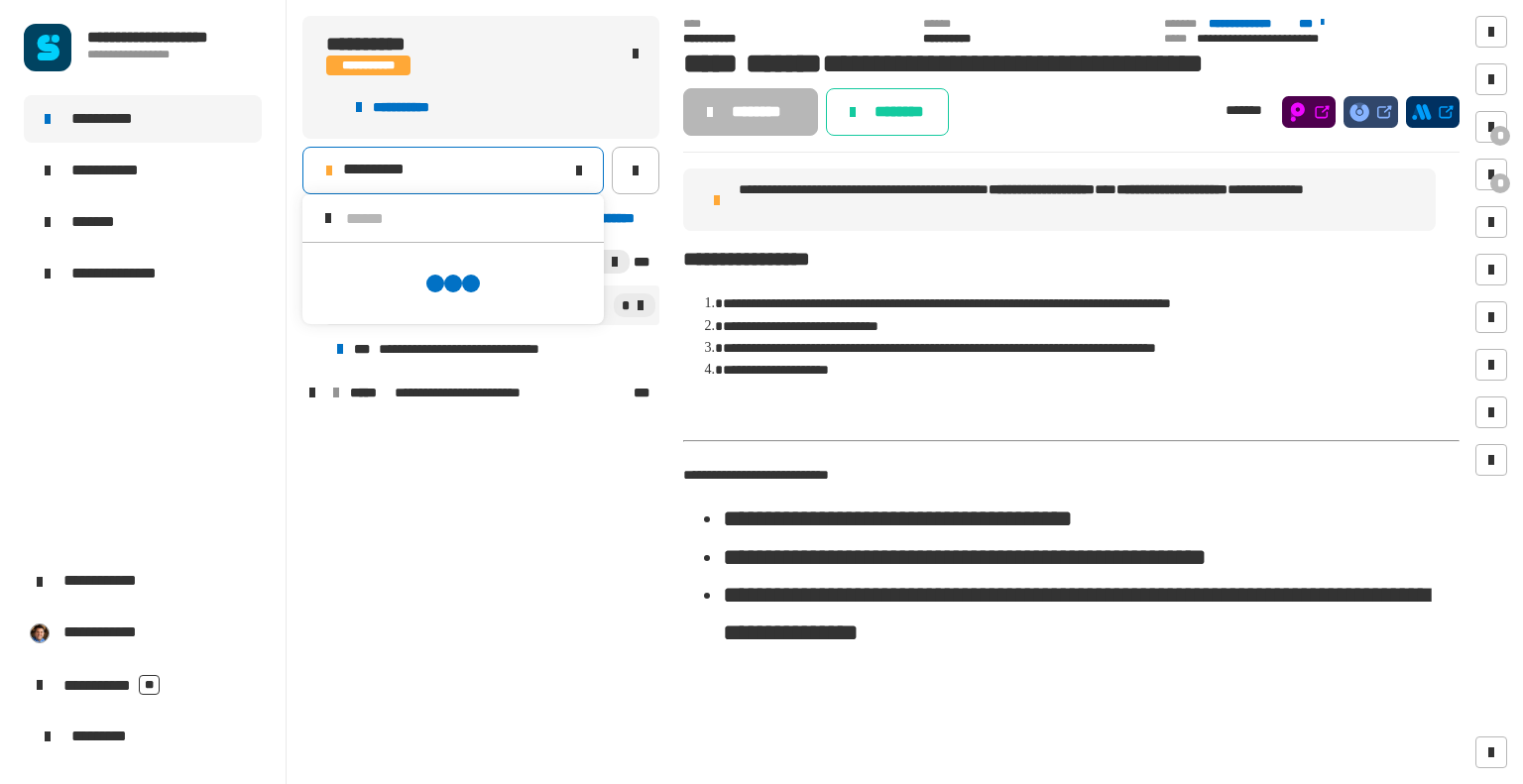 scroll, scrollTop: 0, scrollLeft: 0, axis: both 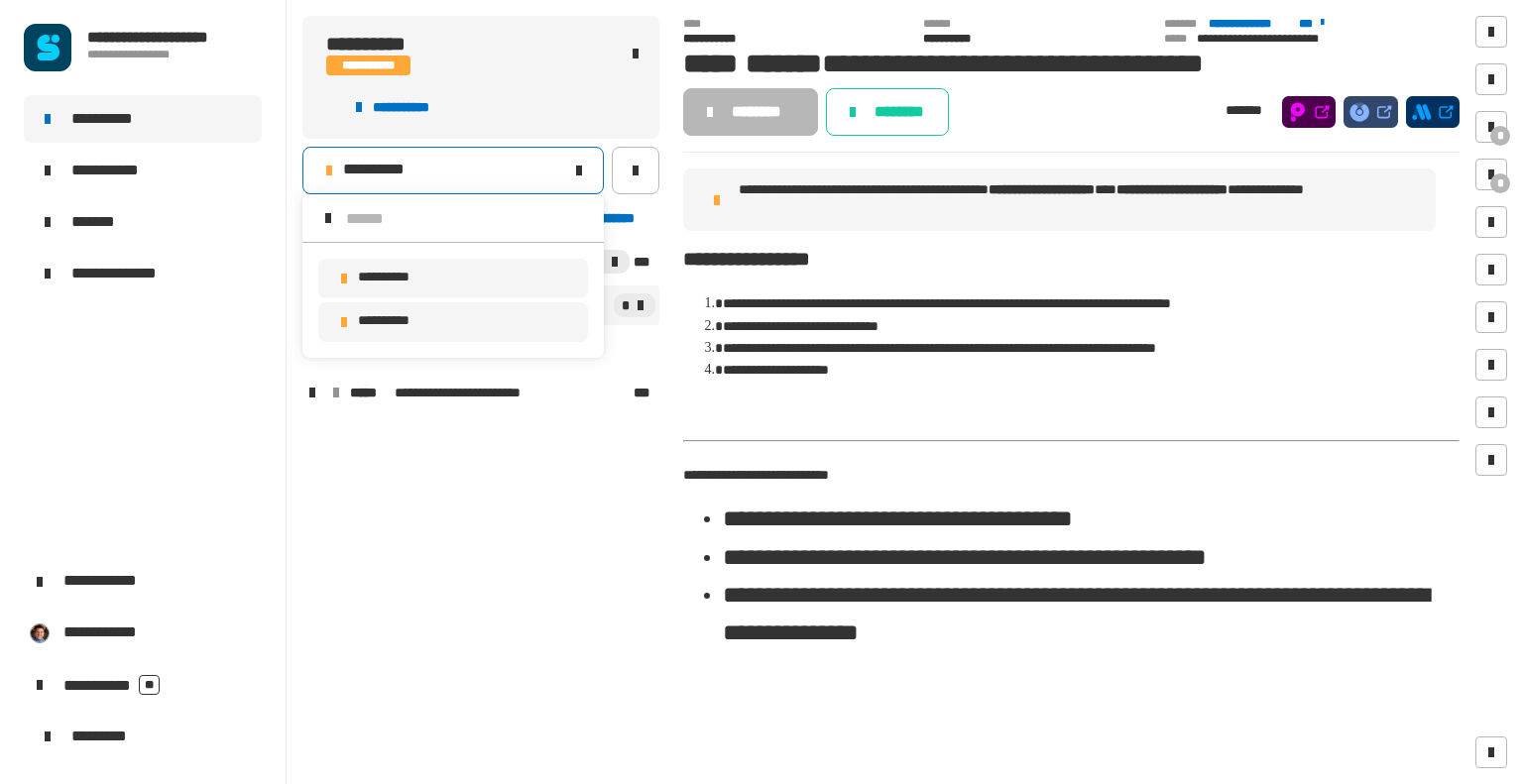 click on "**********" at bounding box center [400, 322] 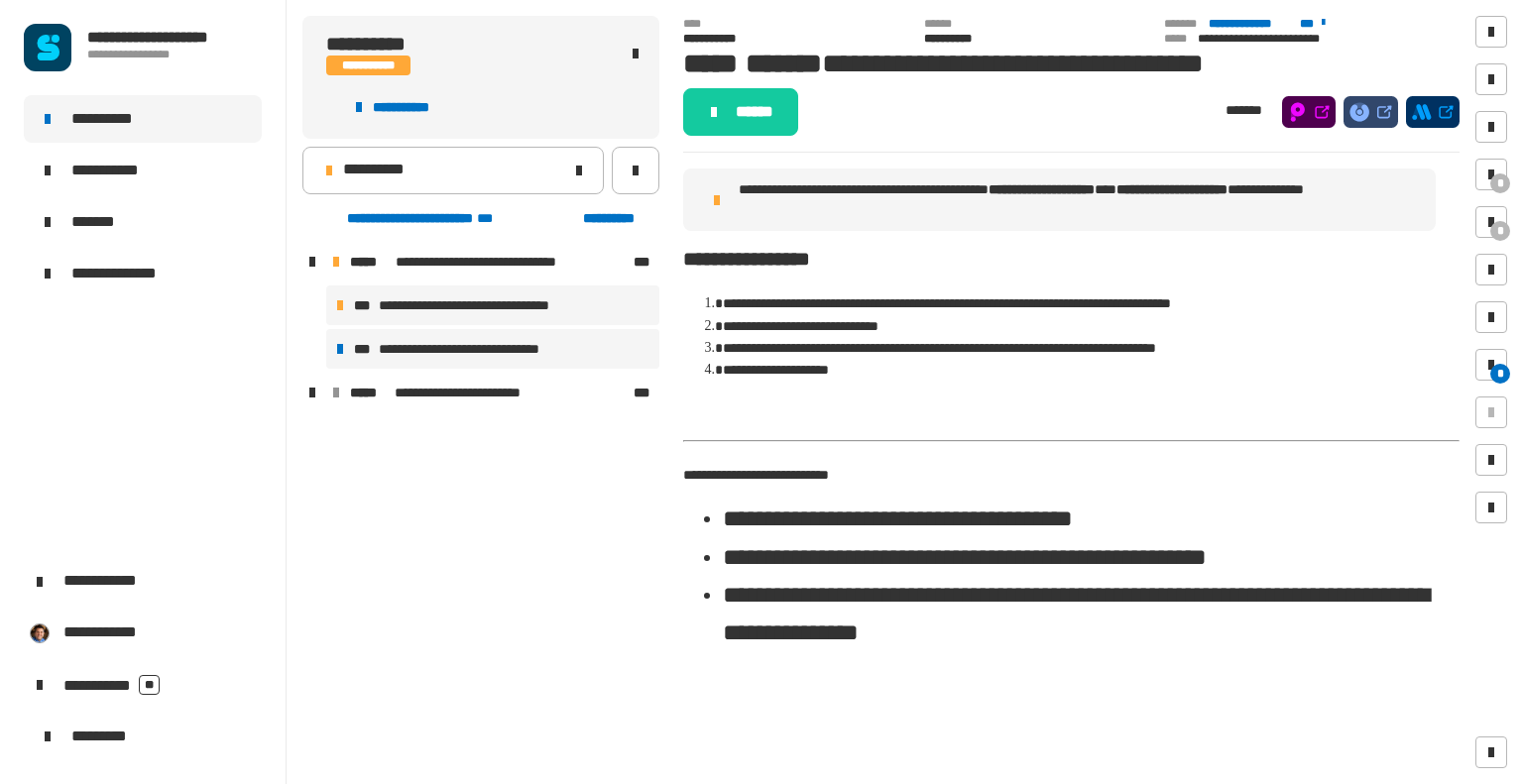 click on "**********" at bounding box center (474, 349) 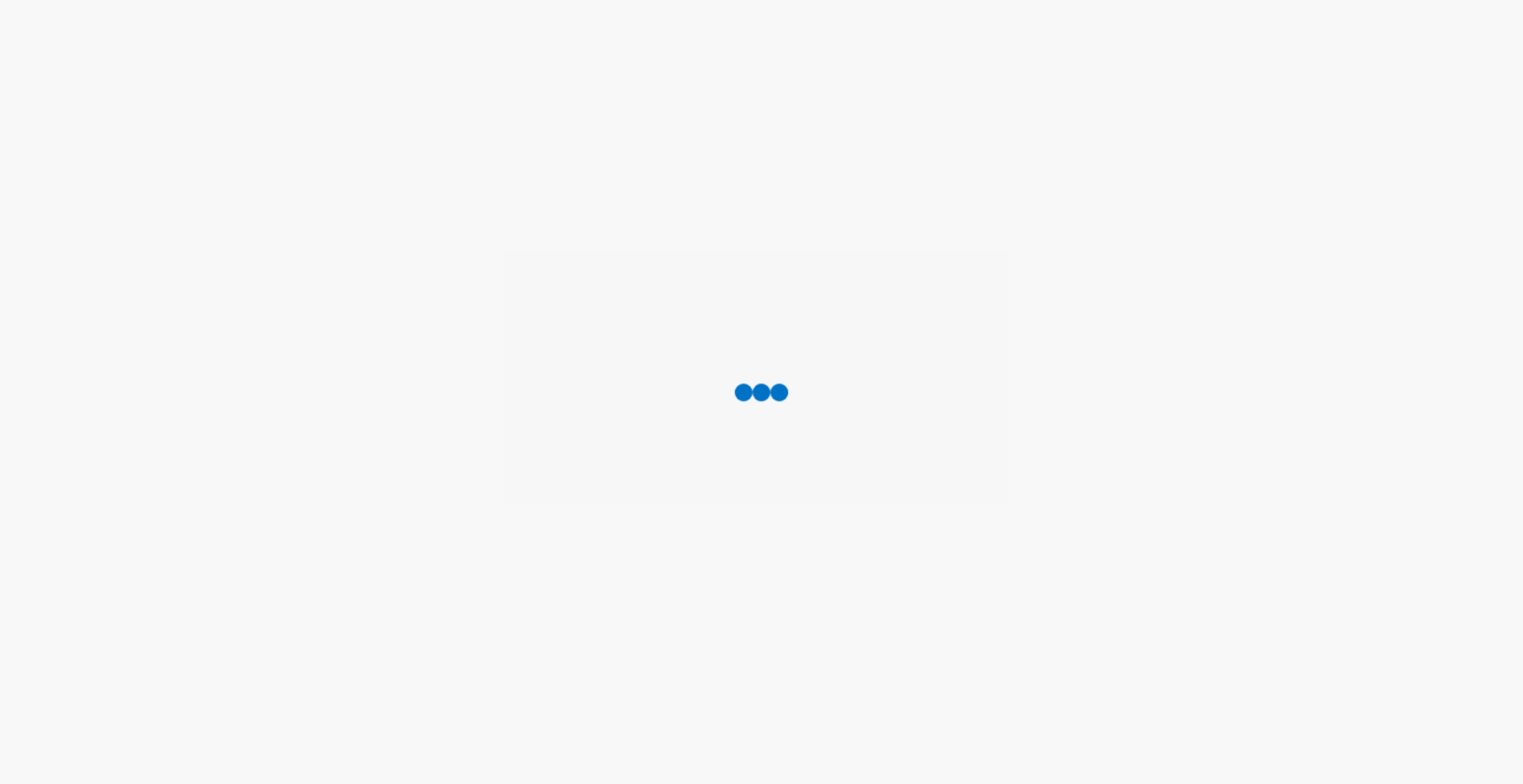 scroll, scrollTop: 0, scrollLeft: 0, axis: both 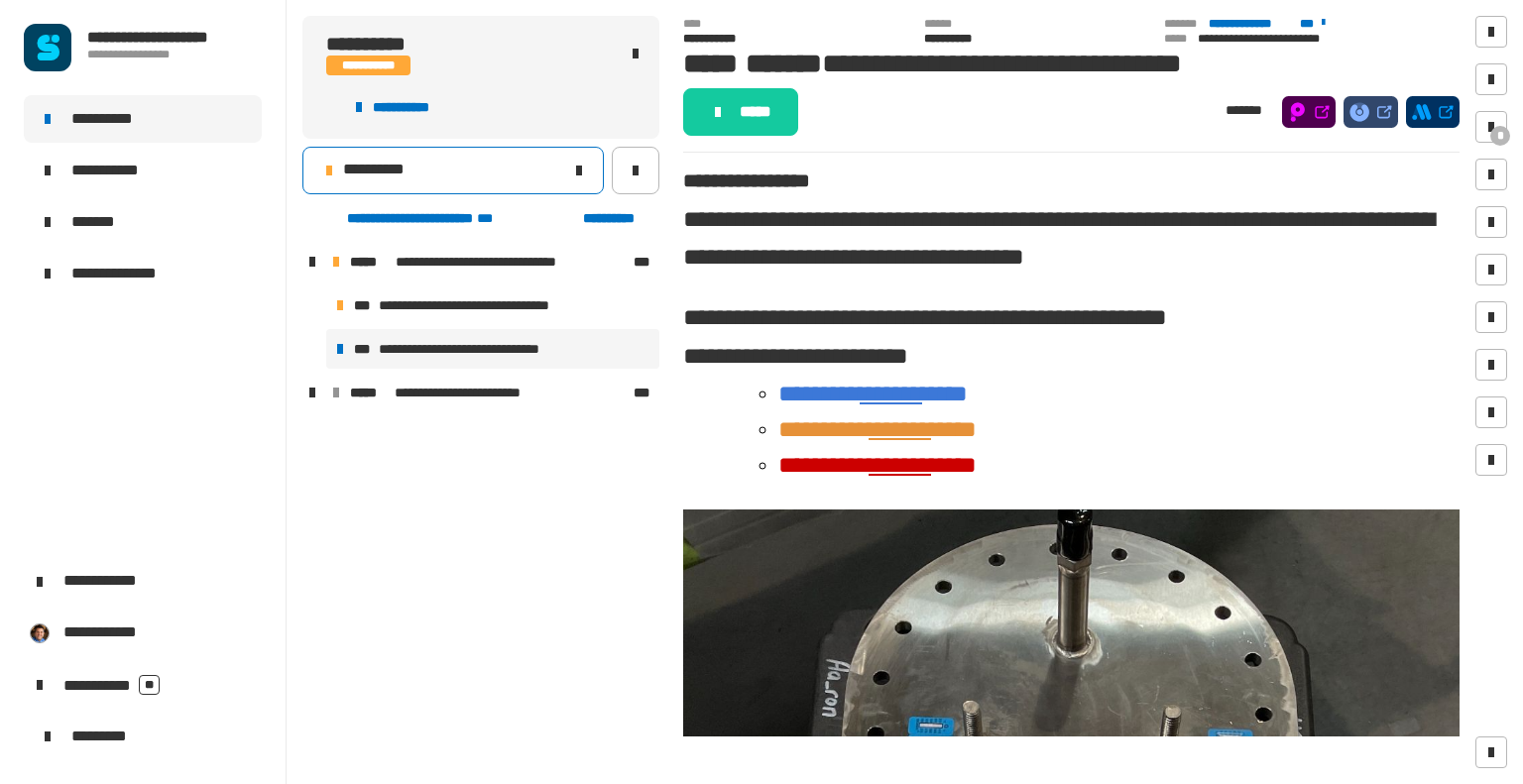 click on "**********" 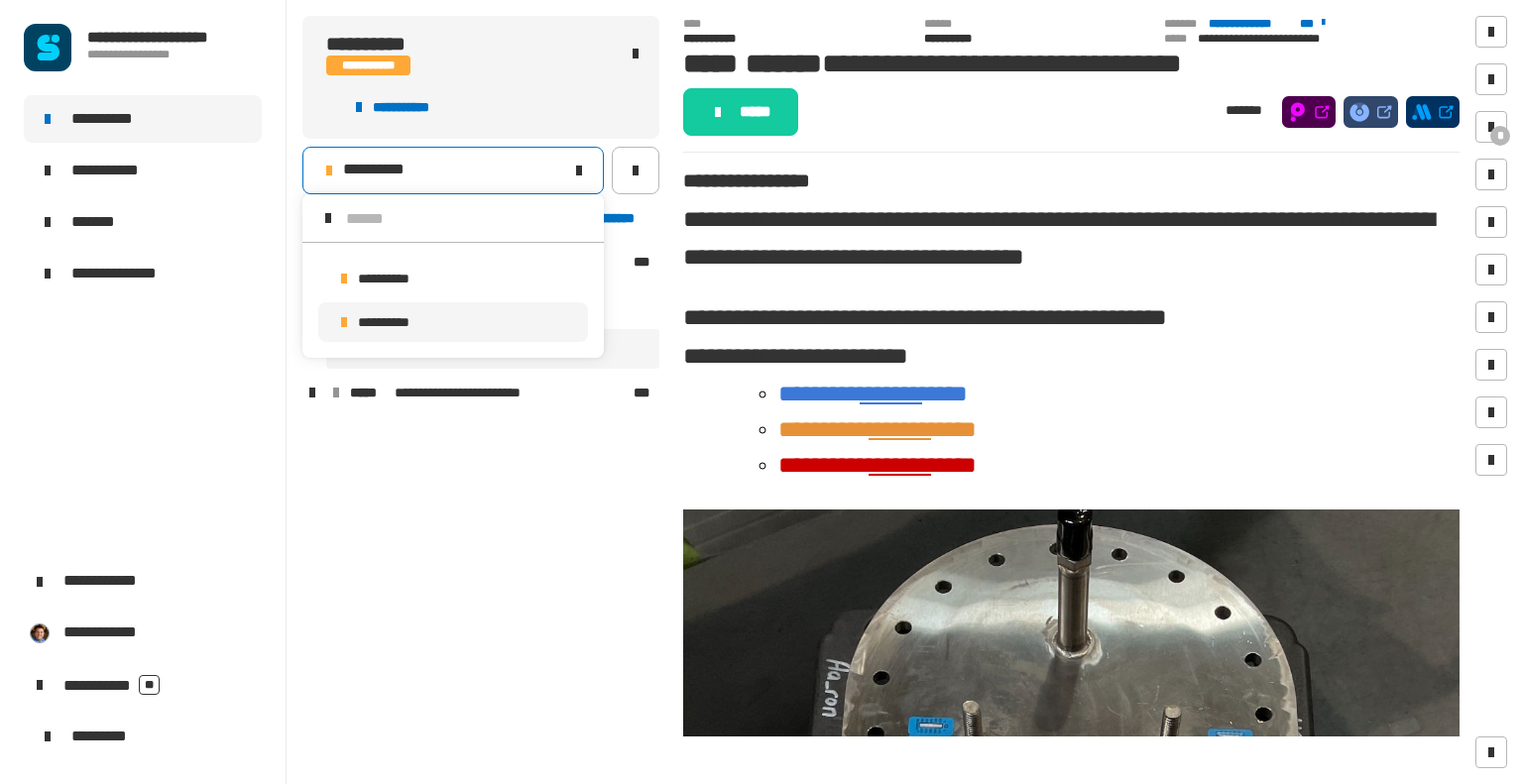 scroll, scrollTop: 0, scrollLeft: 0, axis: both 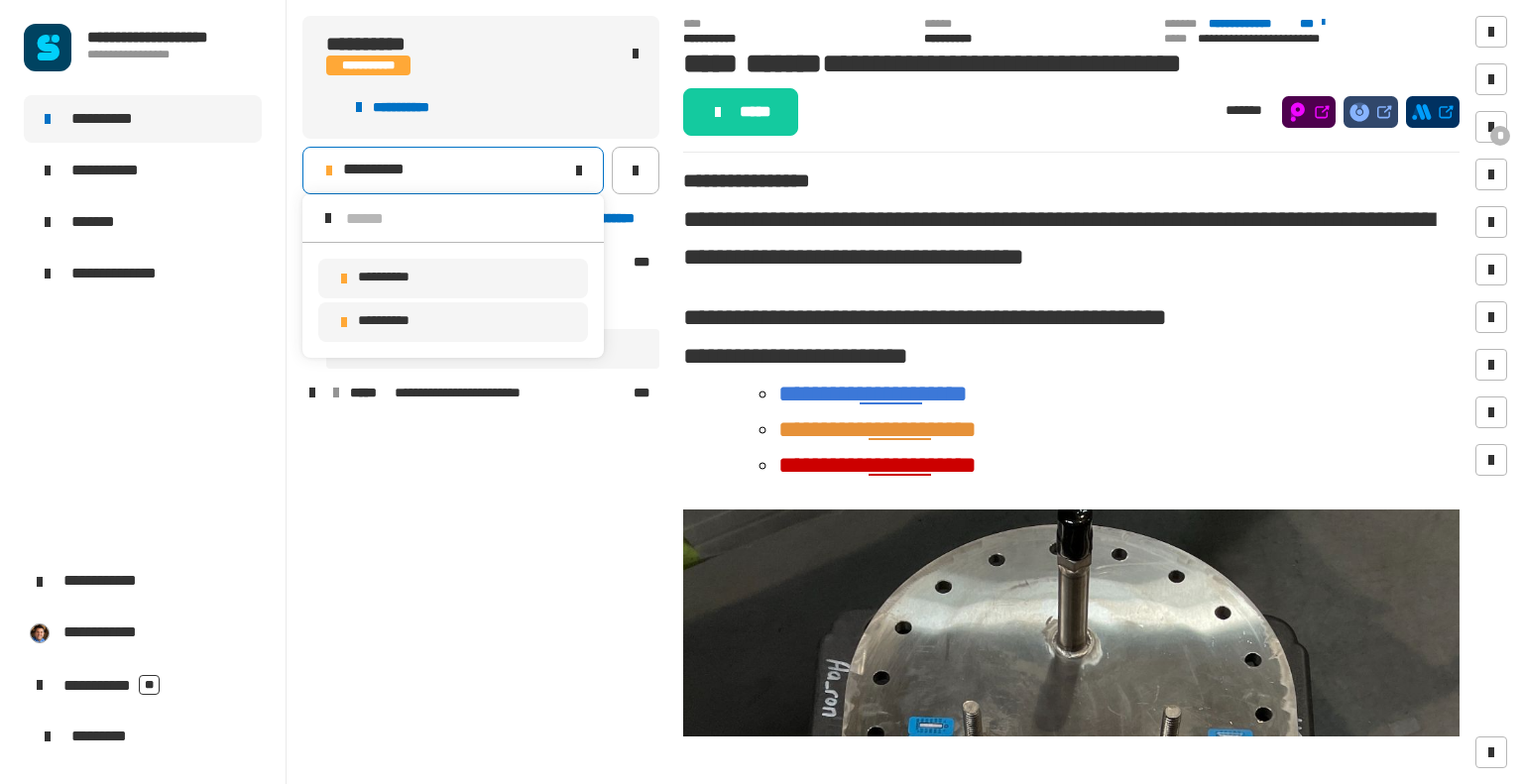 click on "**********" at bounding box center (453, 279) 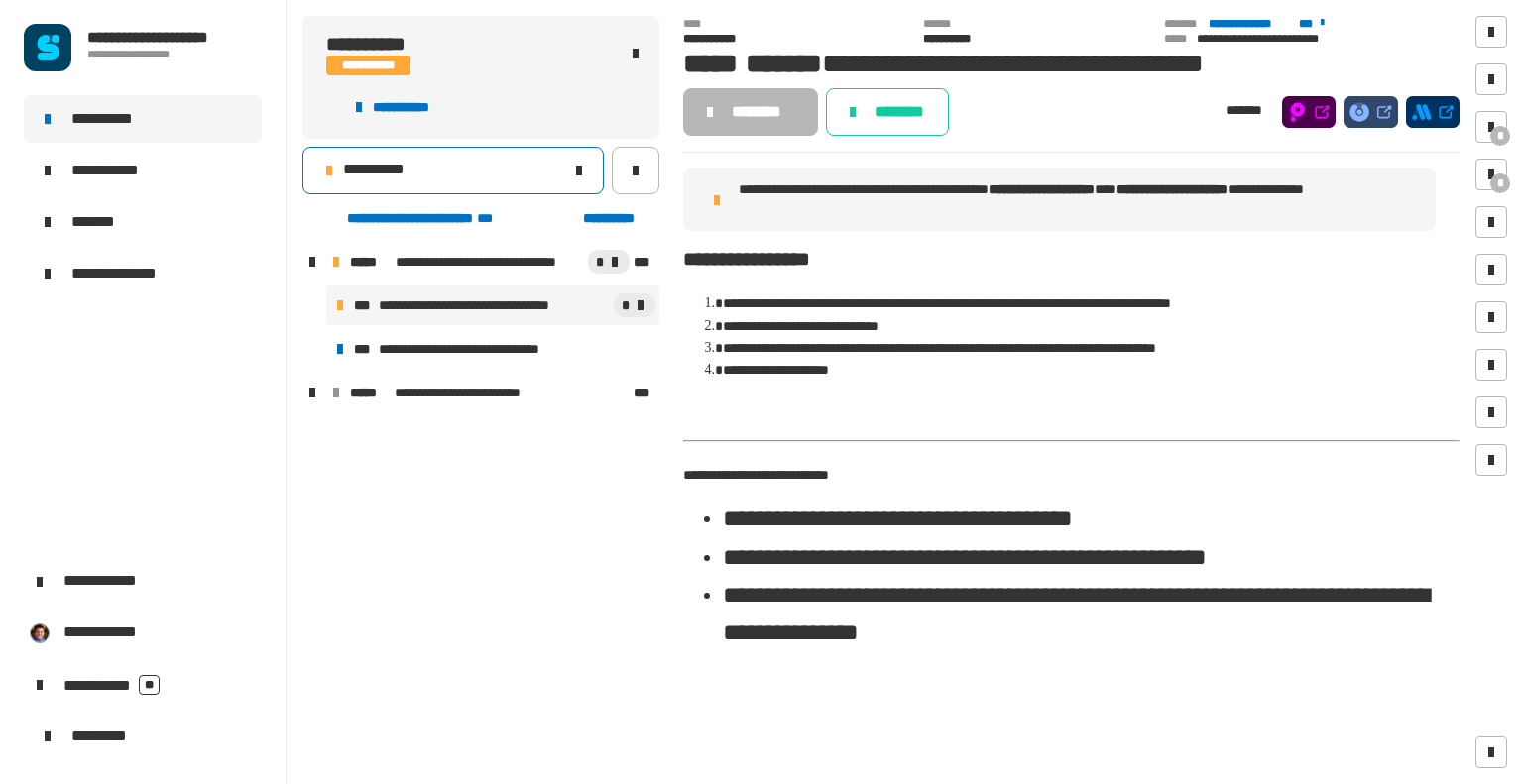 click on "**********" 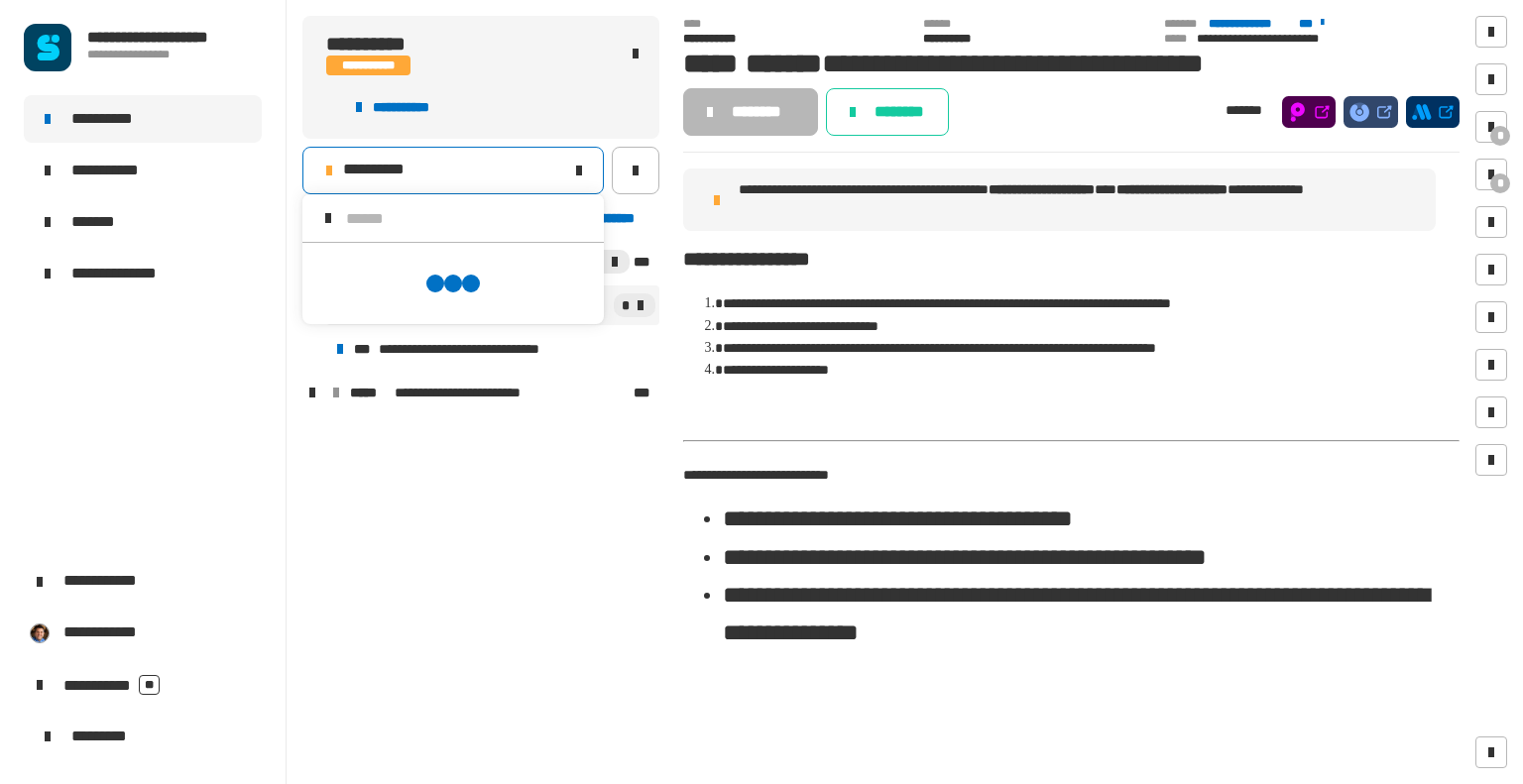 scroll, scrollTop: 0, scrollLeft: 0, axis: both 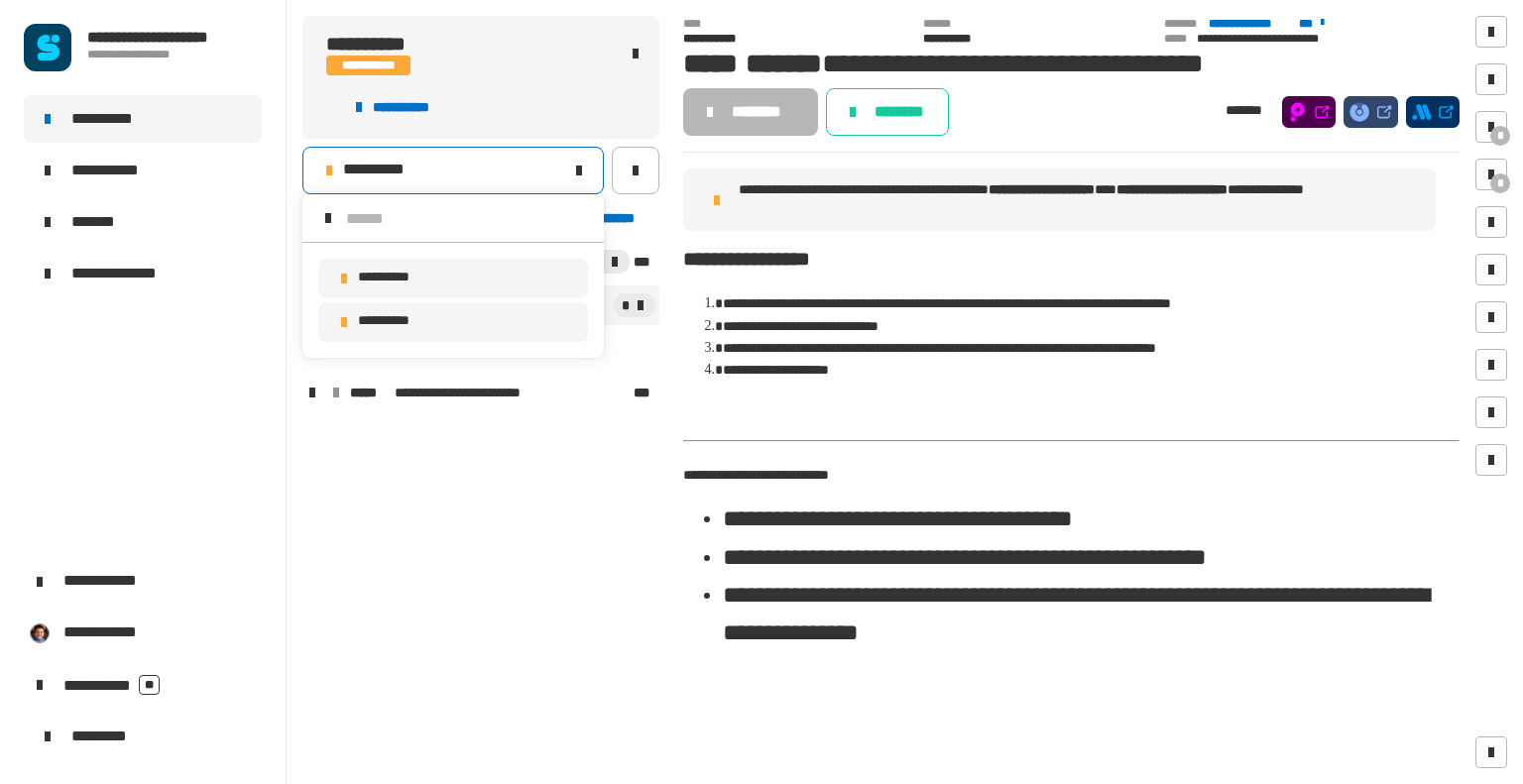 click on "**********" at bounding box center (400, 322) 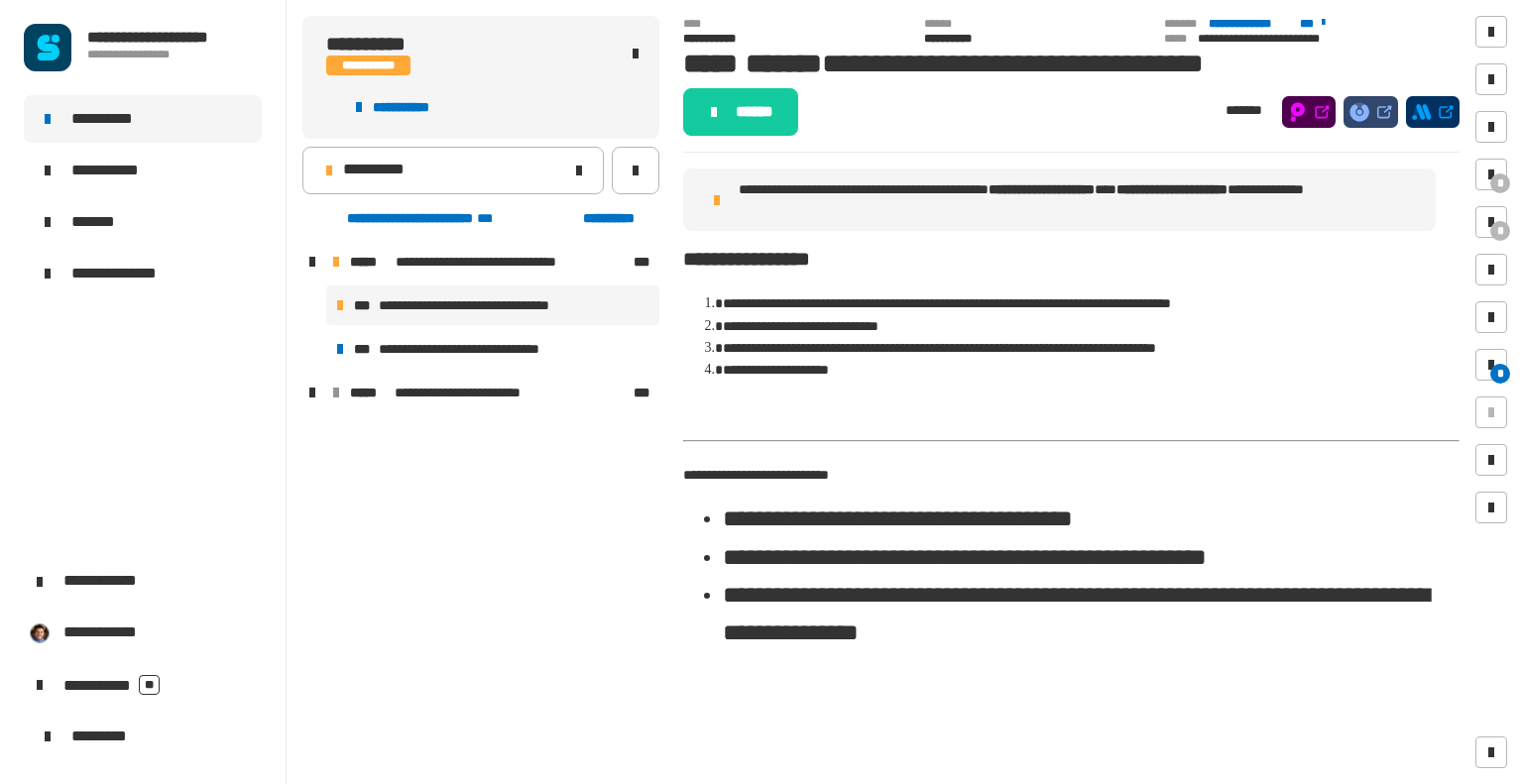 click on "**********" at bounding box center (481, 305) 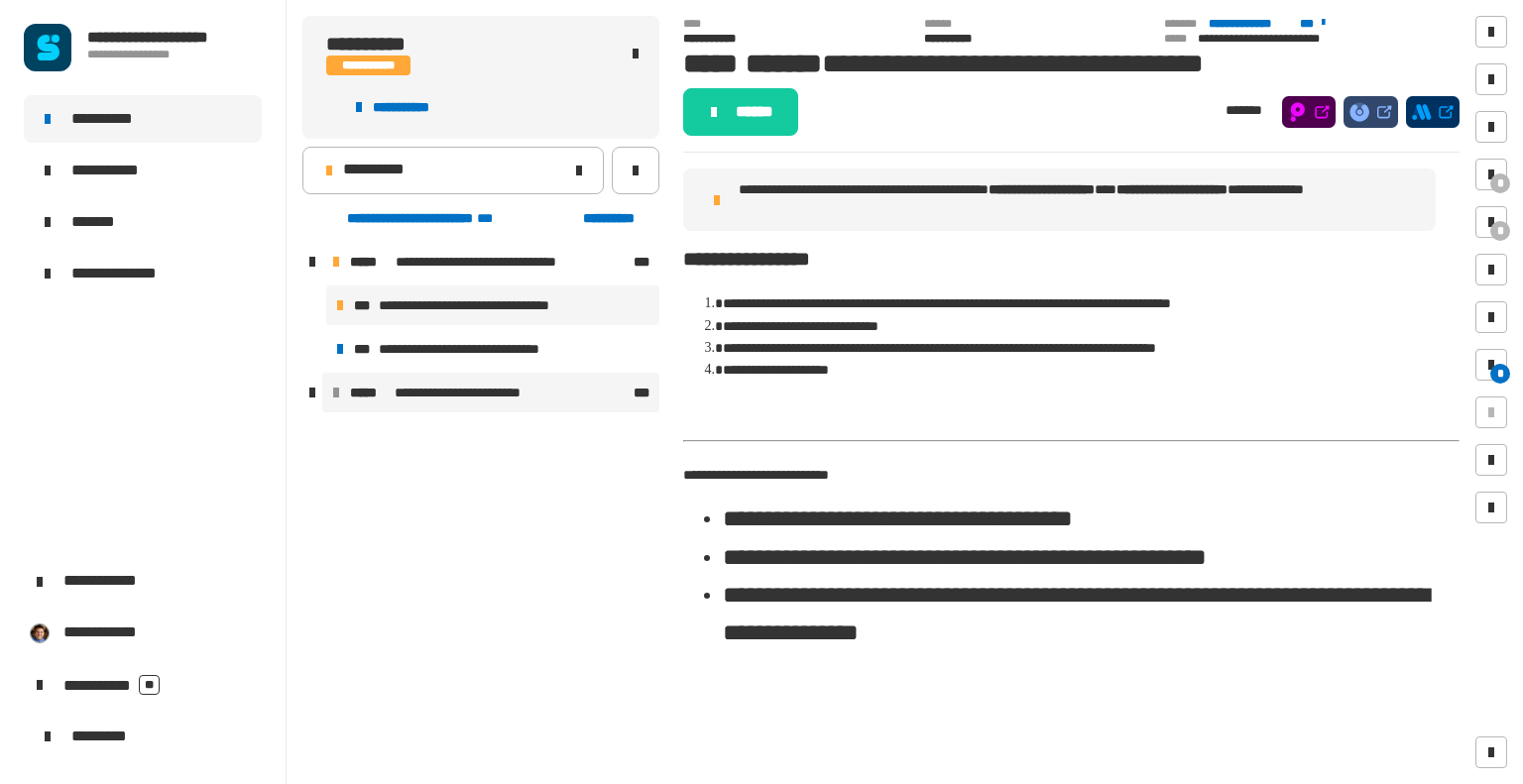 click on "**********" at bounding box center (481, 392) 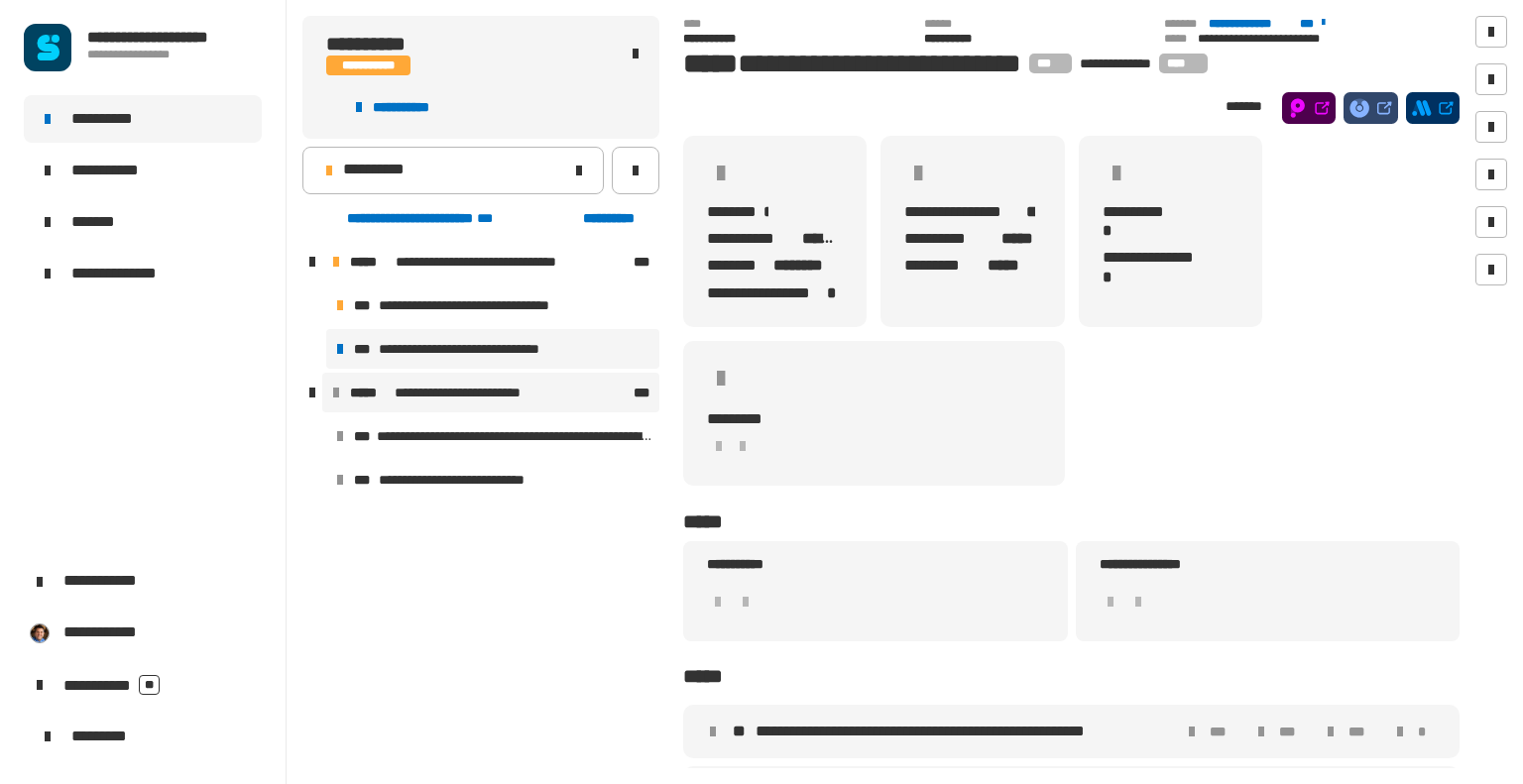 click on "**********" at bounding box center (474, 349) 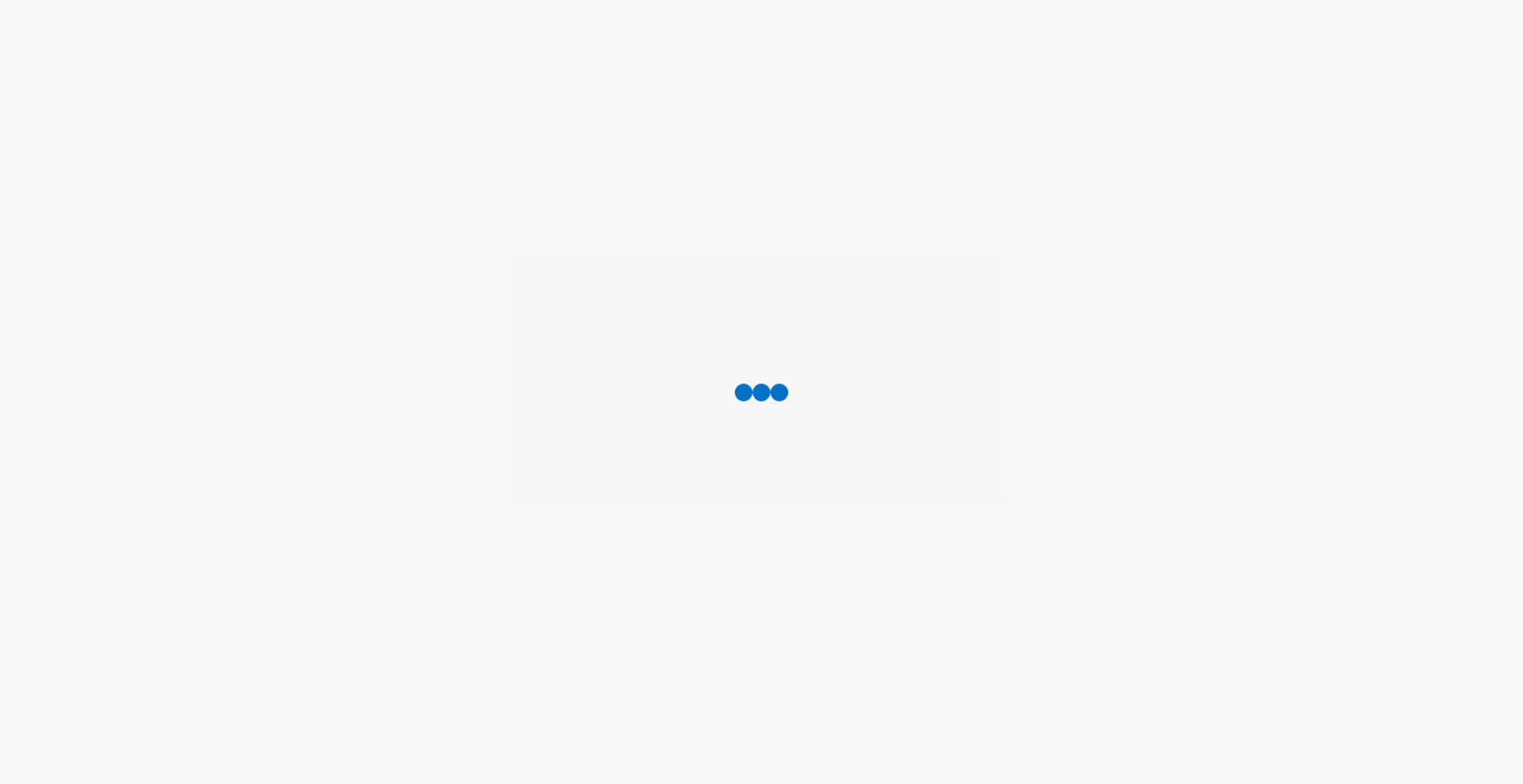 scroll, scrollTop: 0, scrollLeft: 0, axis: both 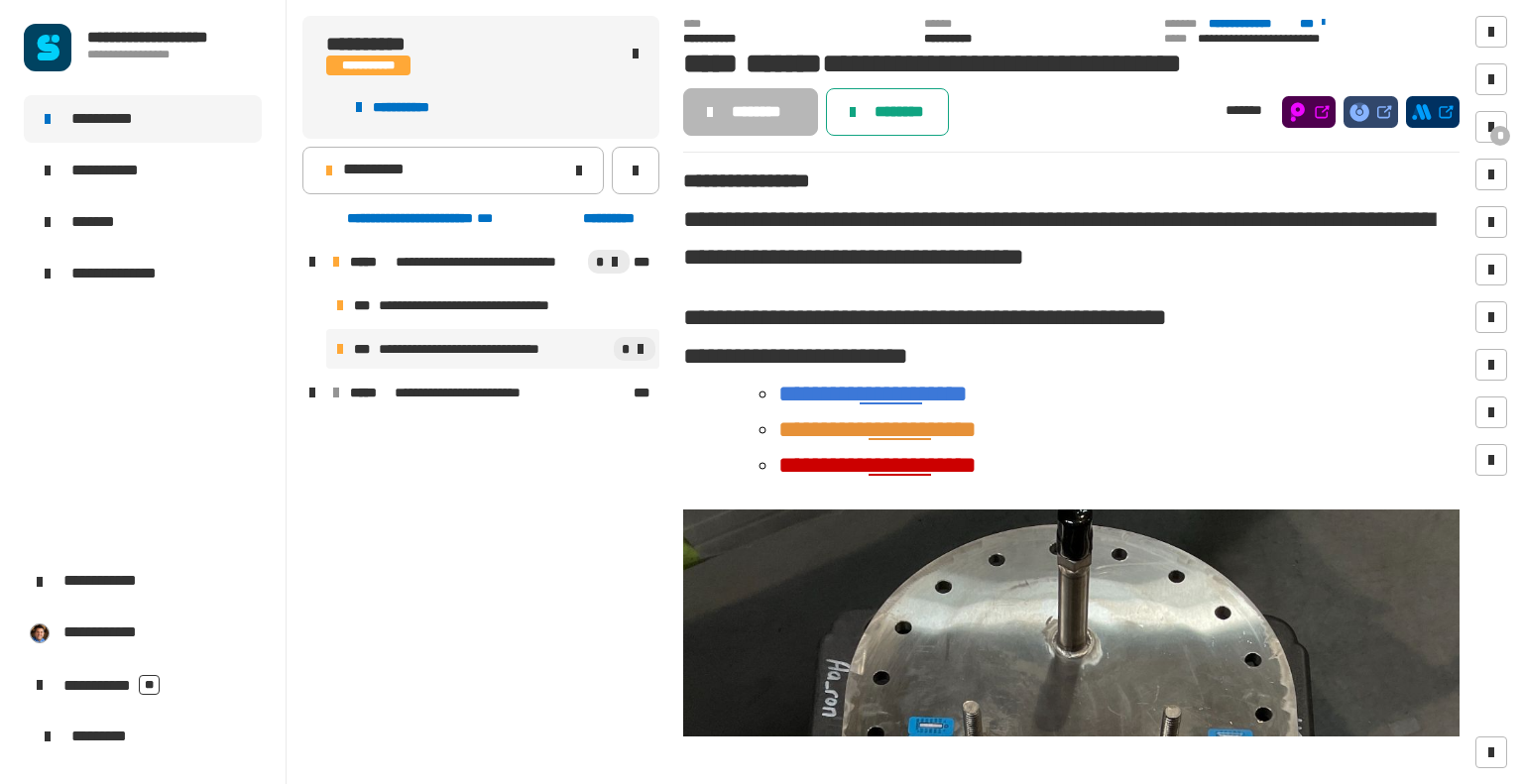 click on "********" 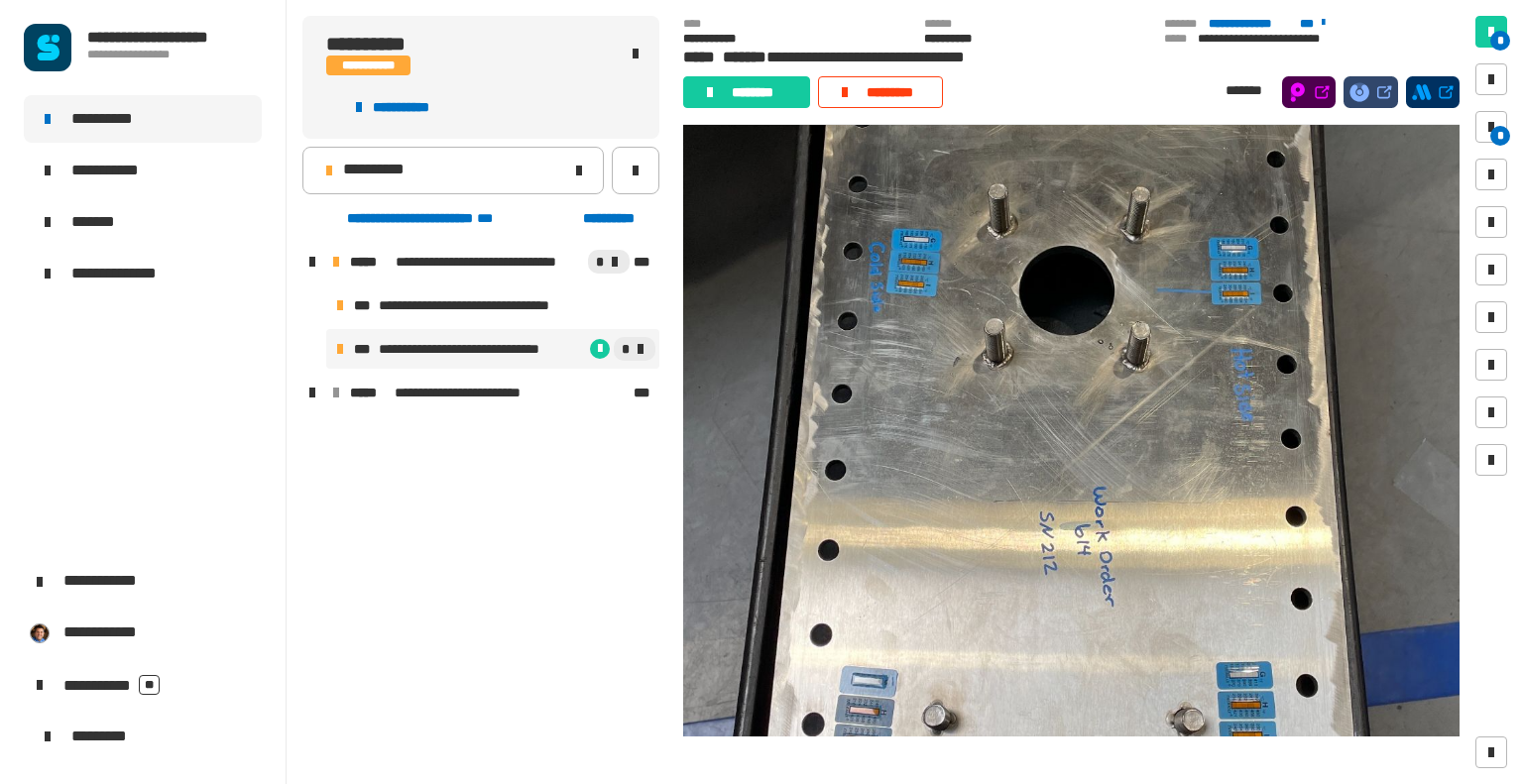 scroll, scrollTop: 765, scrollLeft: 0, axis: vertical 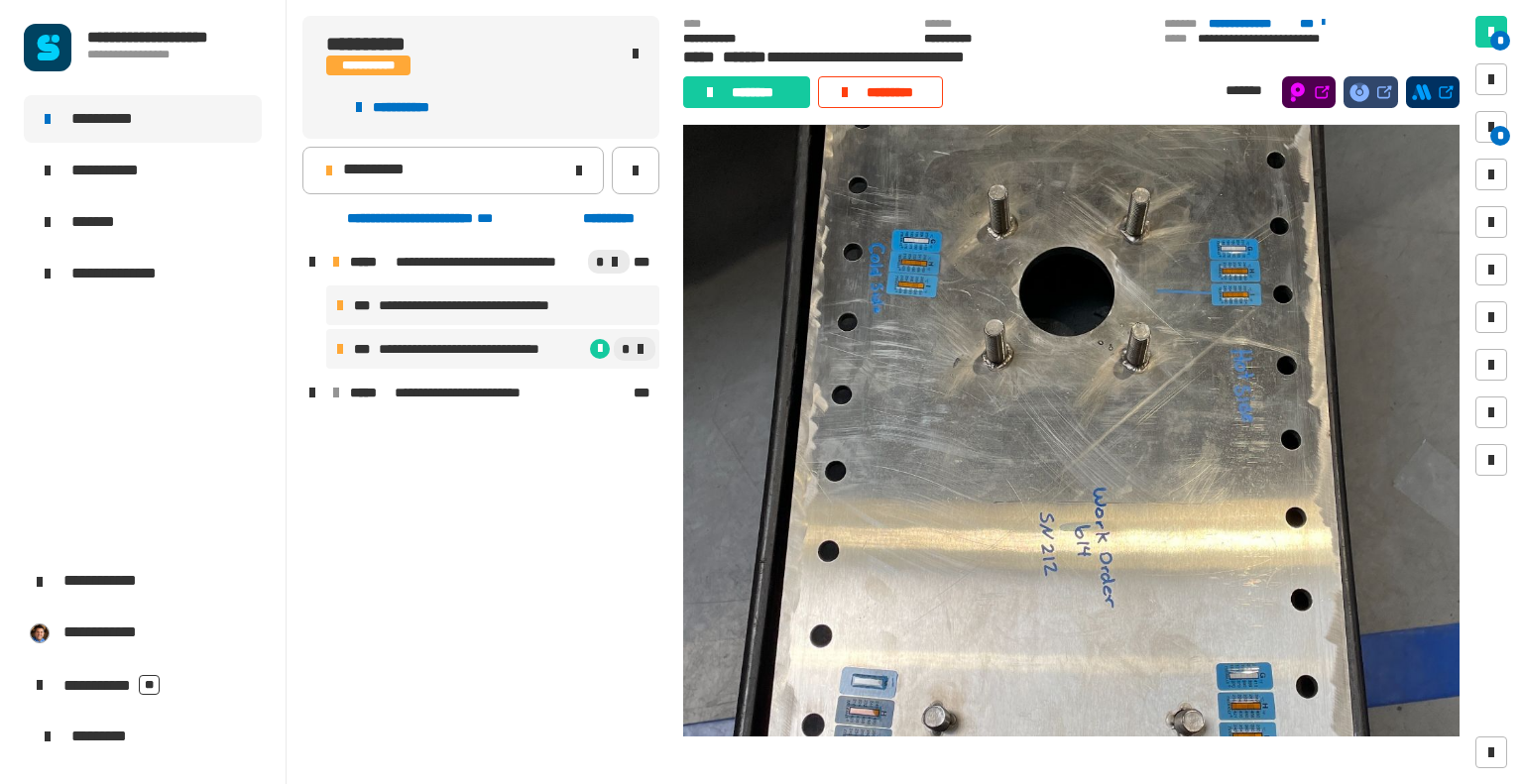 click on "**********" at bounding box center (481, 305) 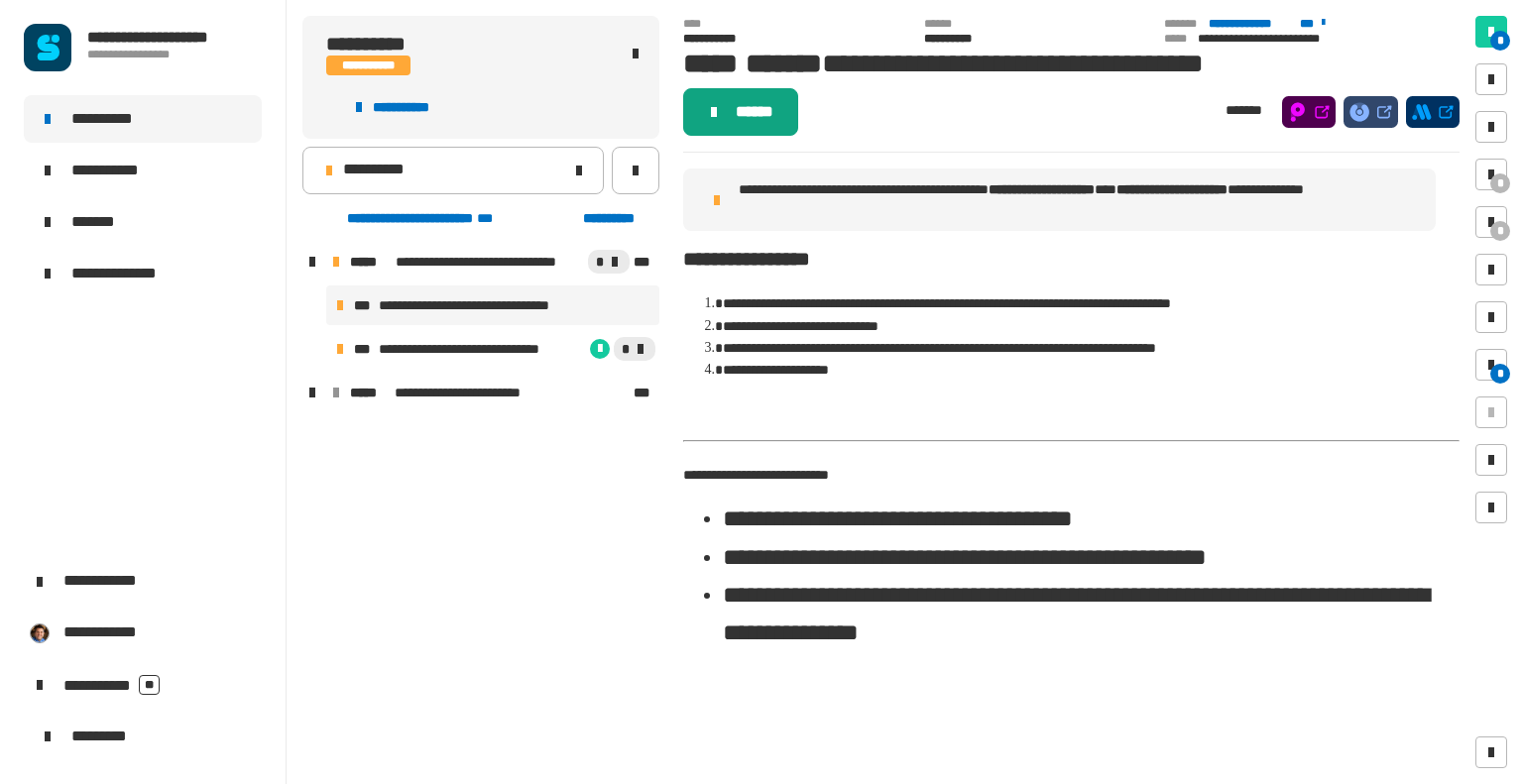 click on "******" 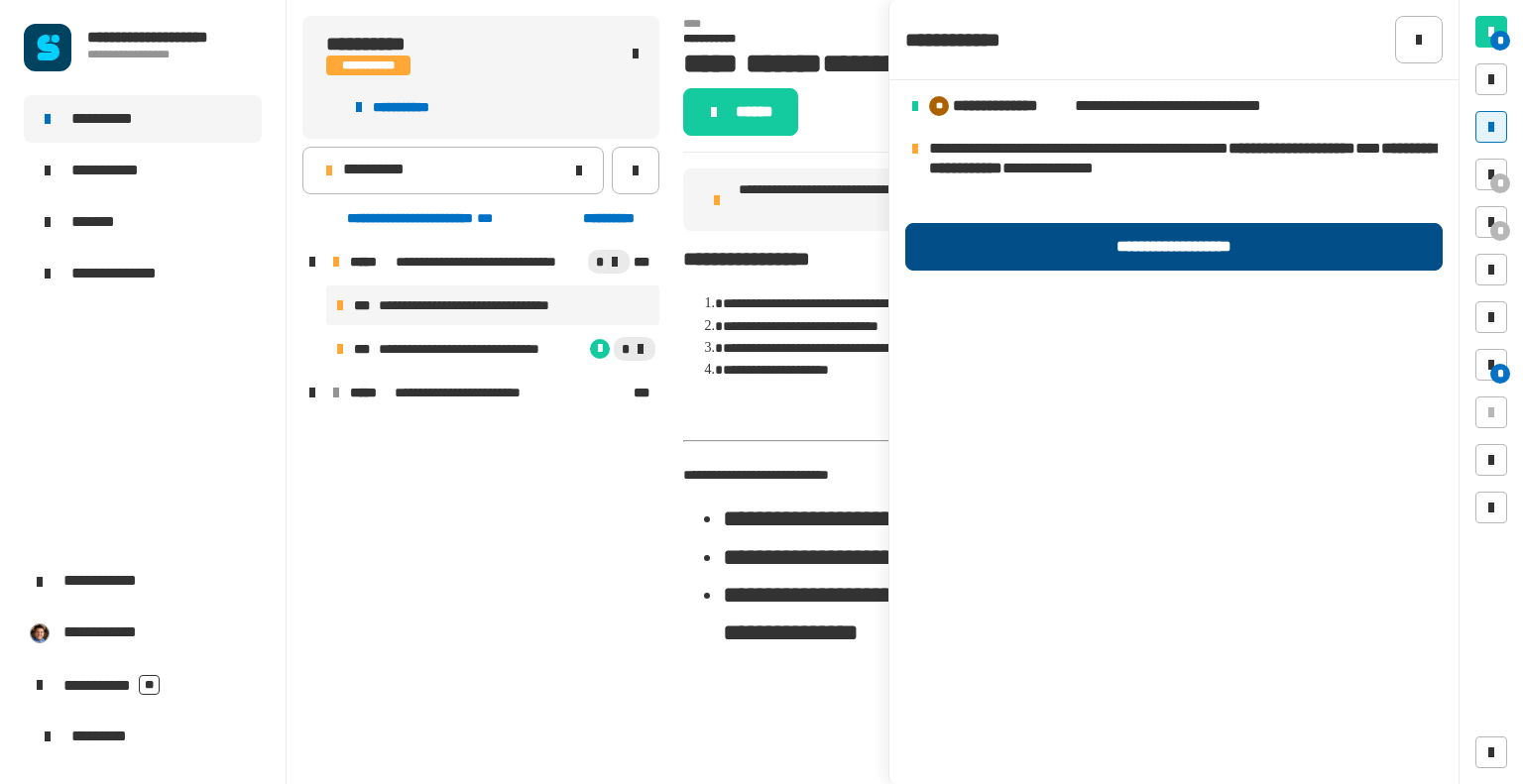 click on "**********" 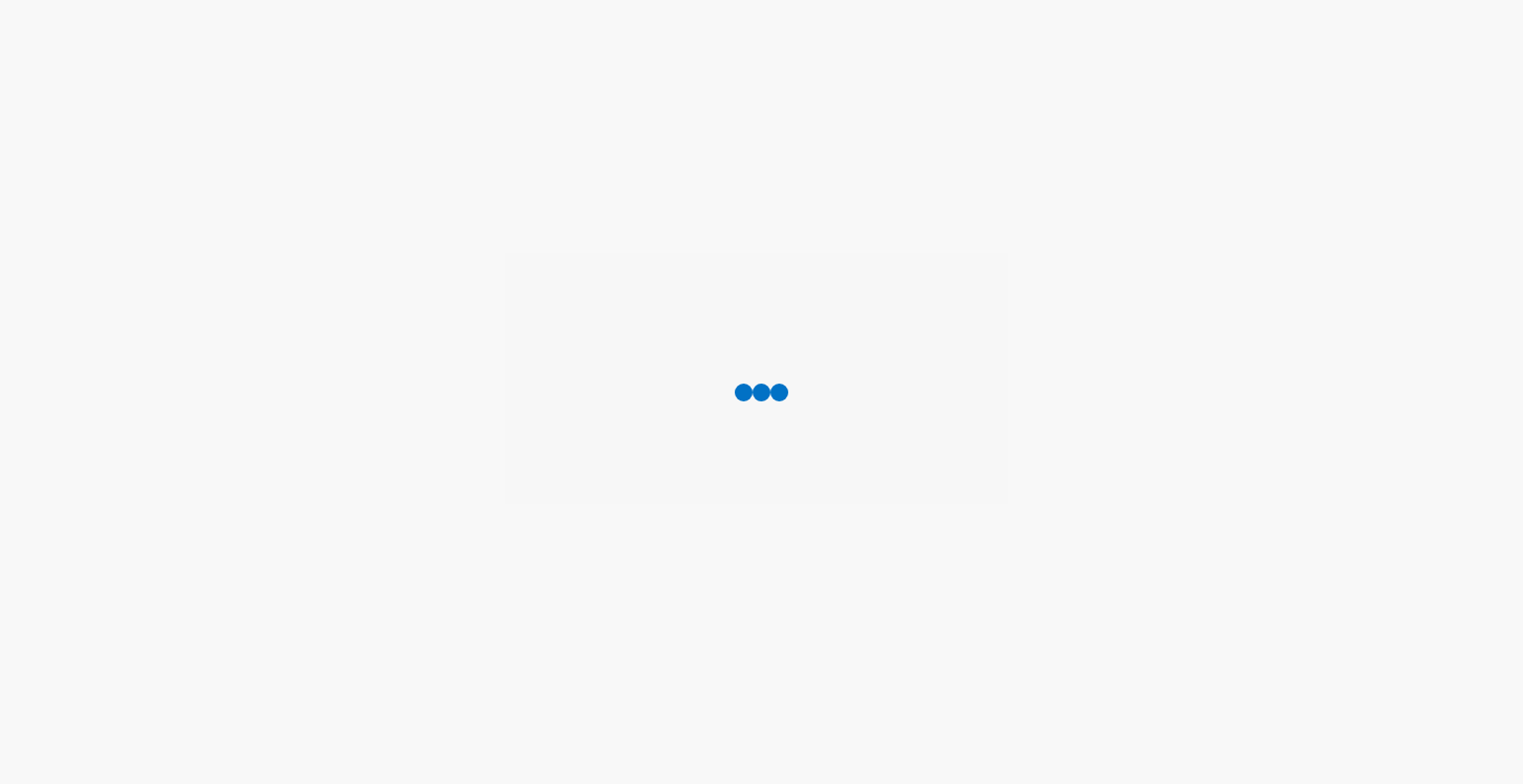 scroll, scrollTop: 0, scrollLeft: 0, axis: both 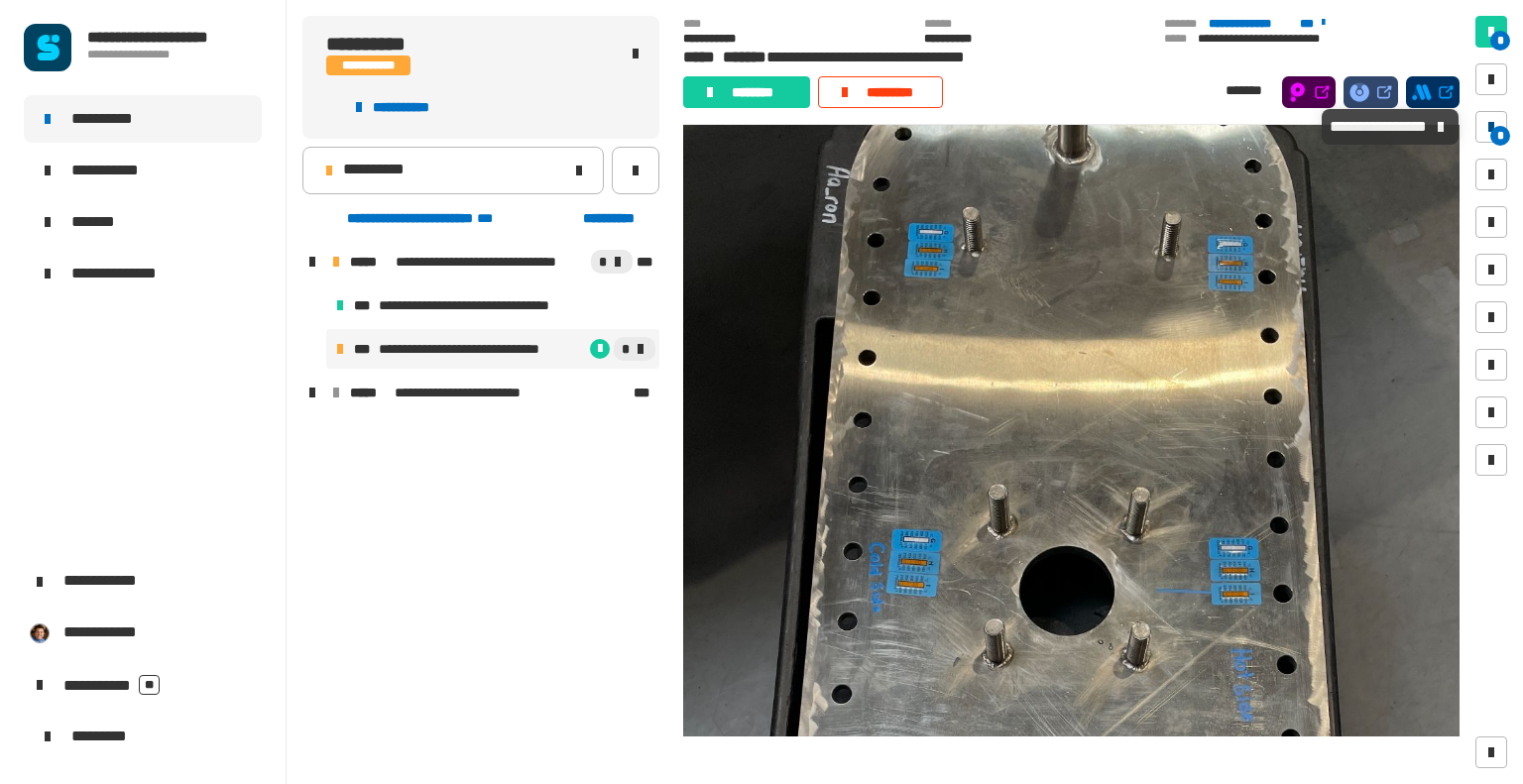 click at bounding box center (1491, 127) 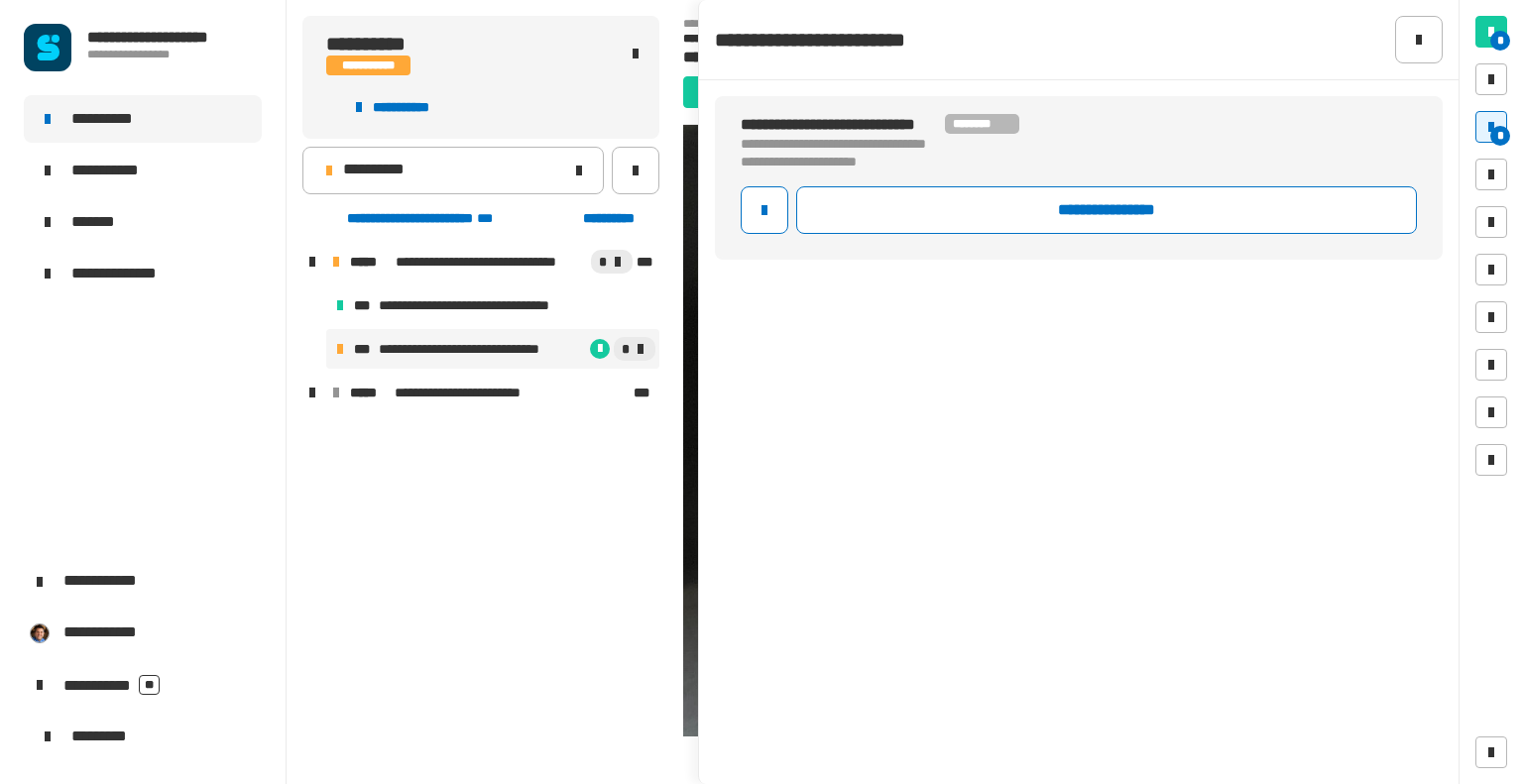 click at bounding box center [312, 262] 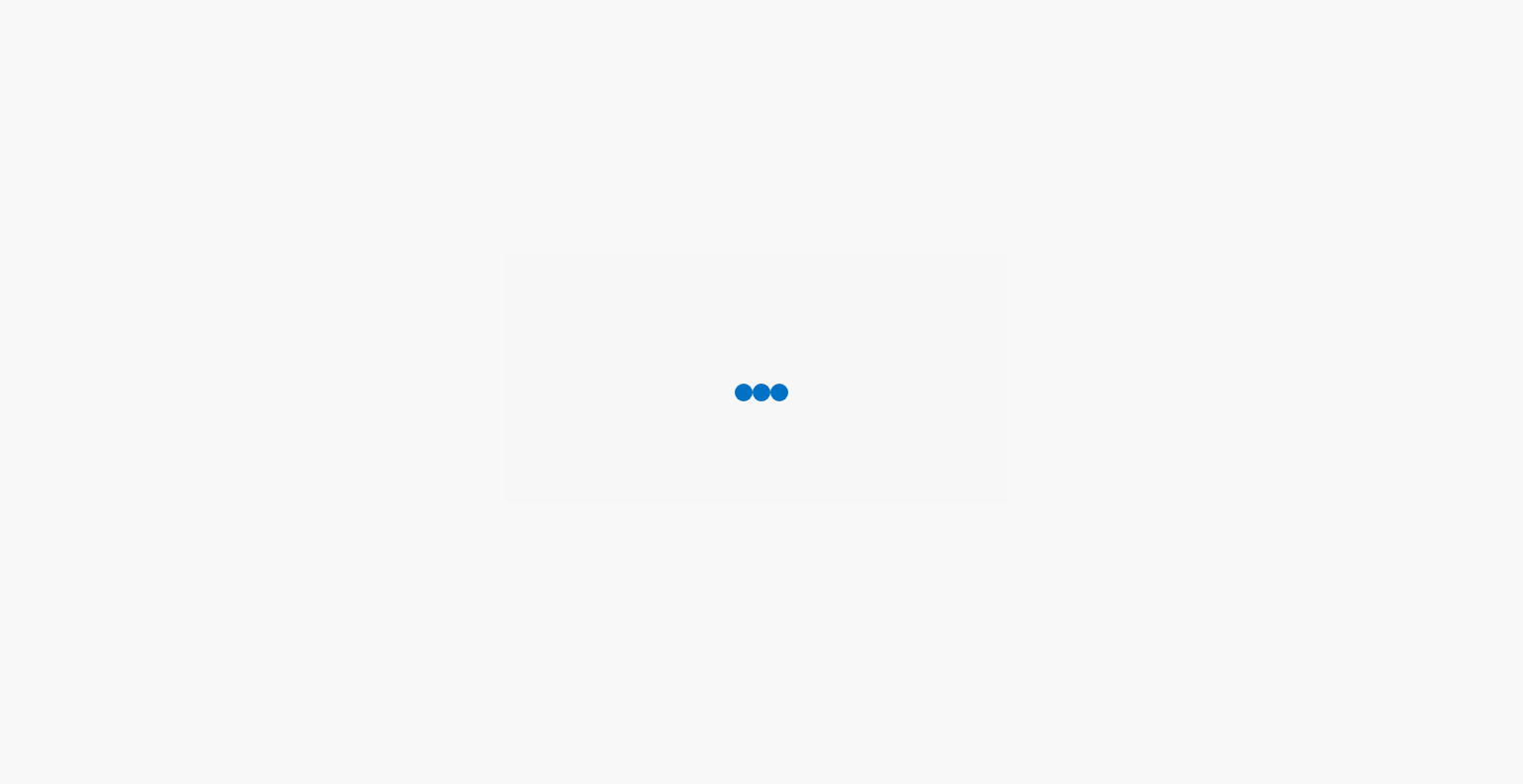 scroll, scrollTop: 0, scrollLeft: 0, axis: both 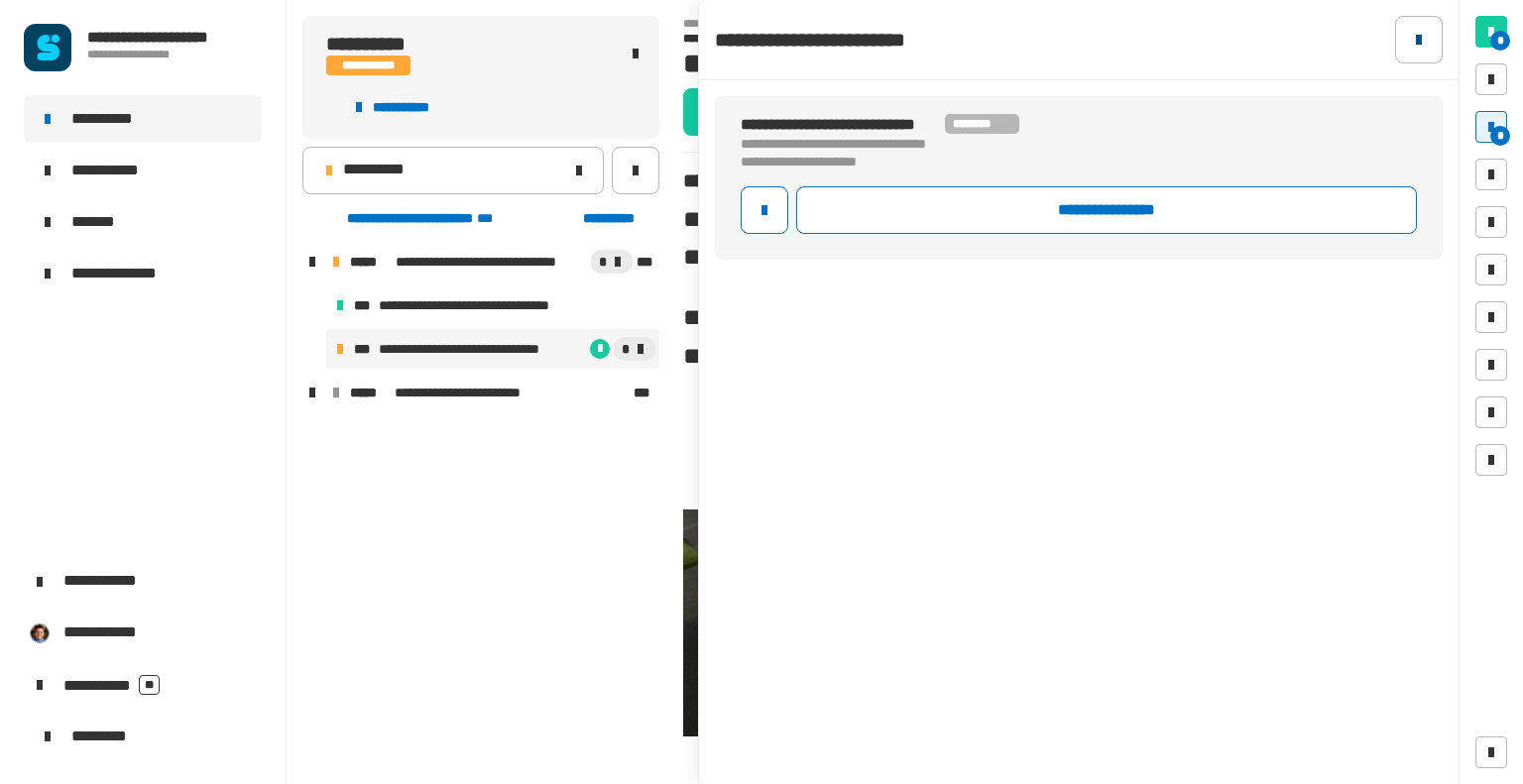 click 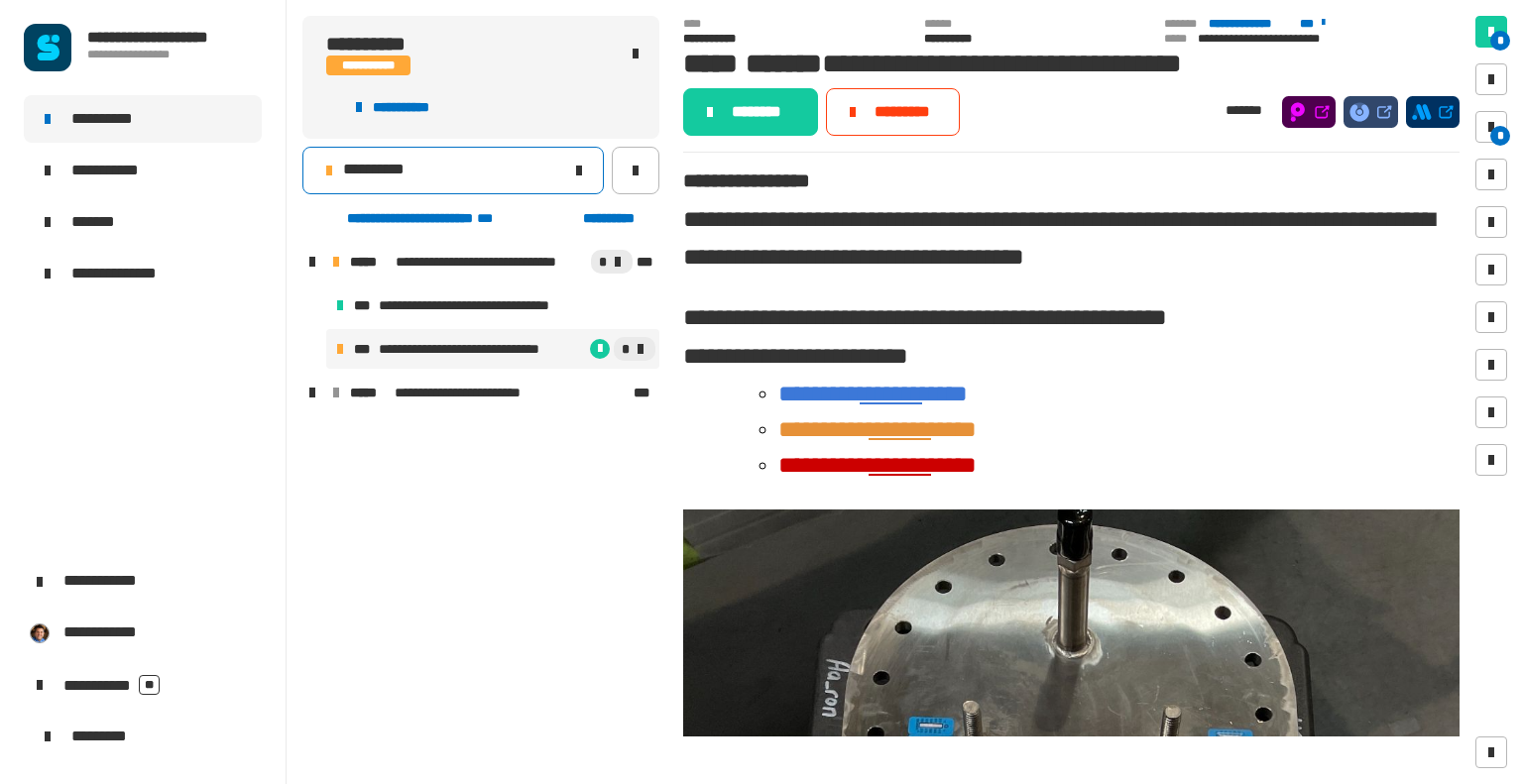 click on "**********" 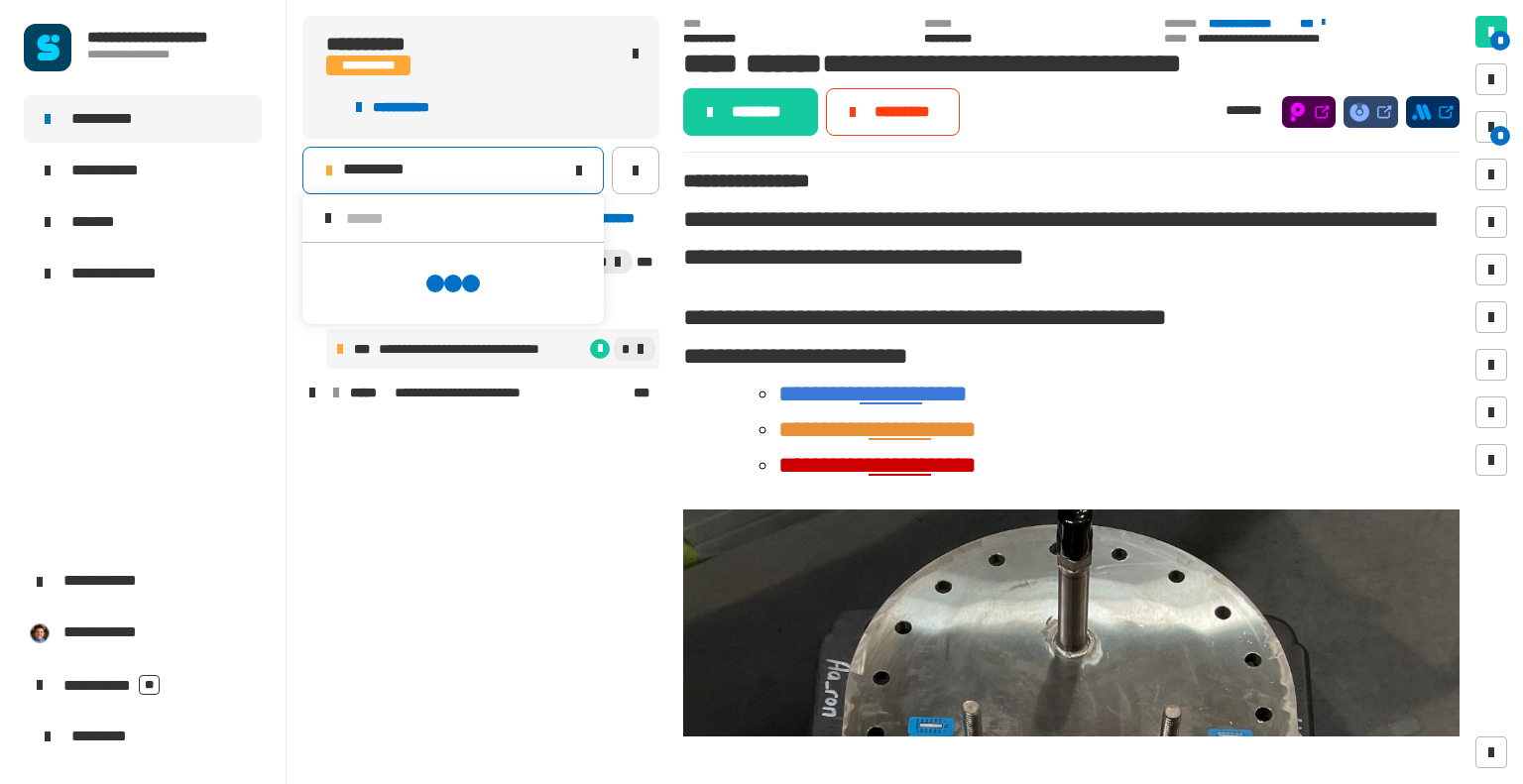 scroll, scrollTop: 0, scrollLeft: 0, axis: both 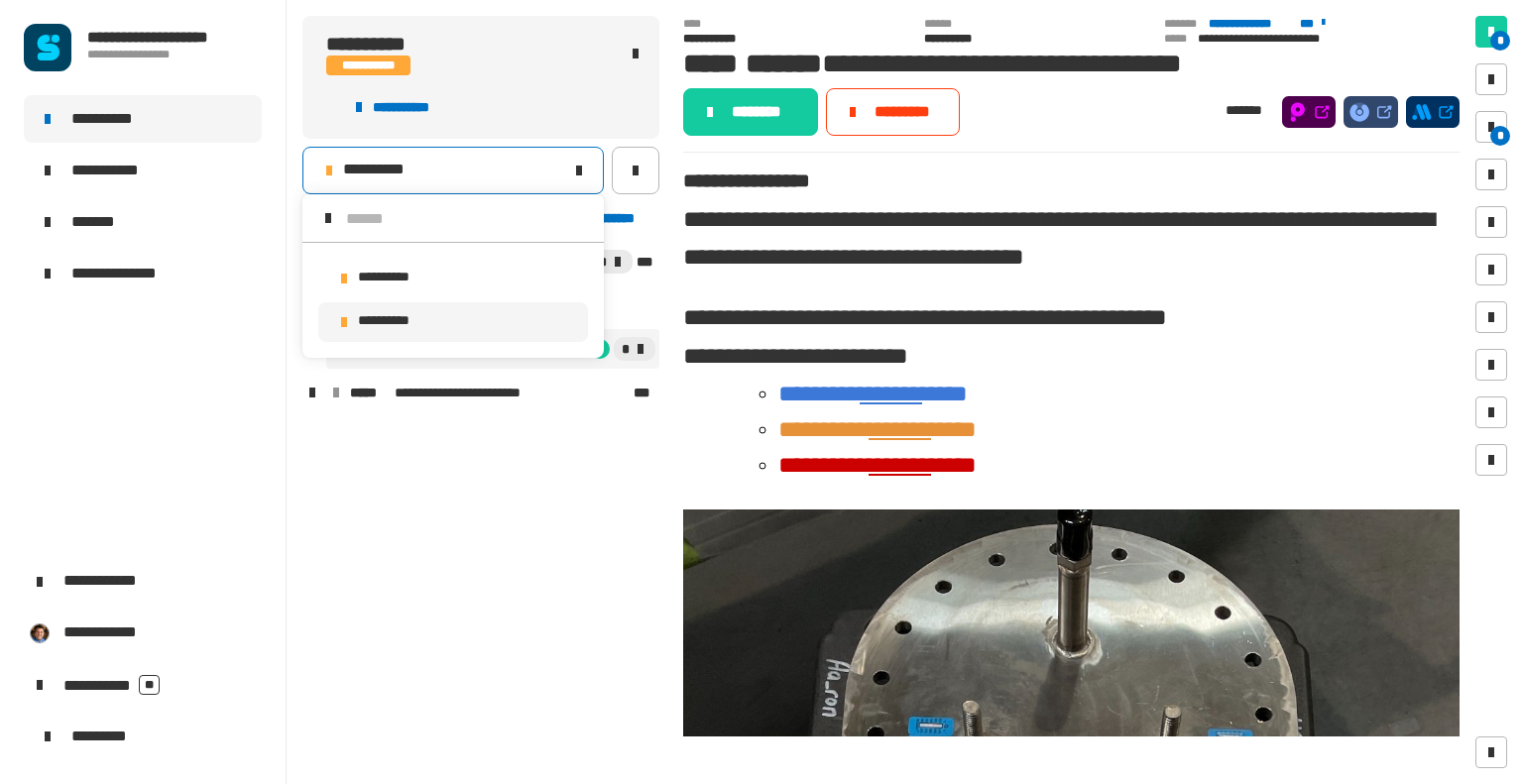 click on "**********" 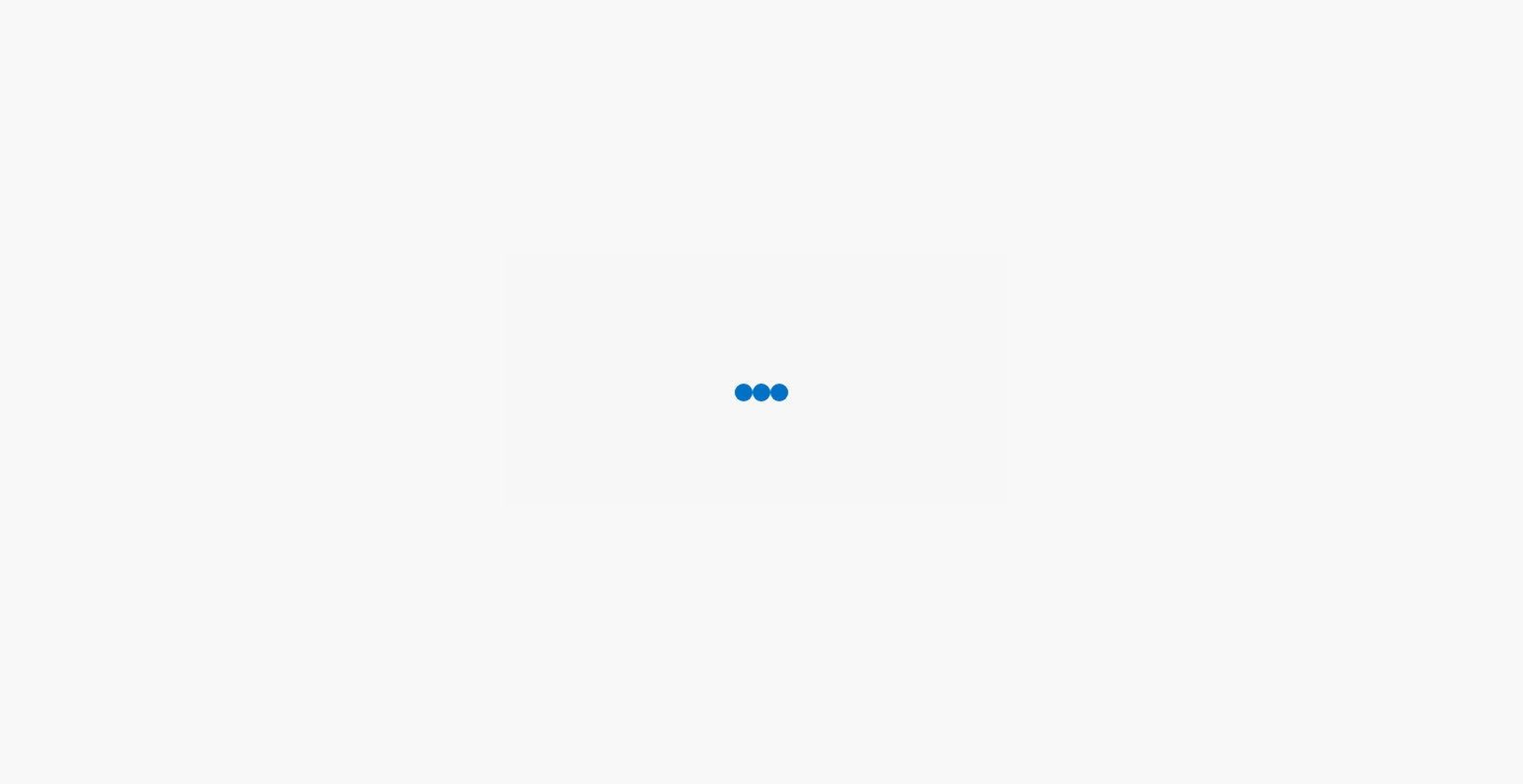 scroll, scrollTop: 0, scrollLeft: 0, axis: both 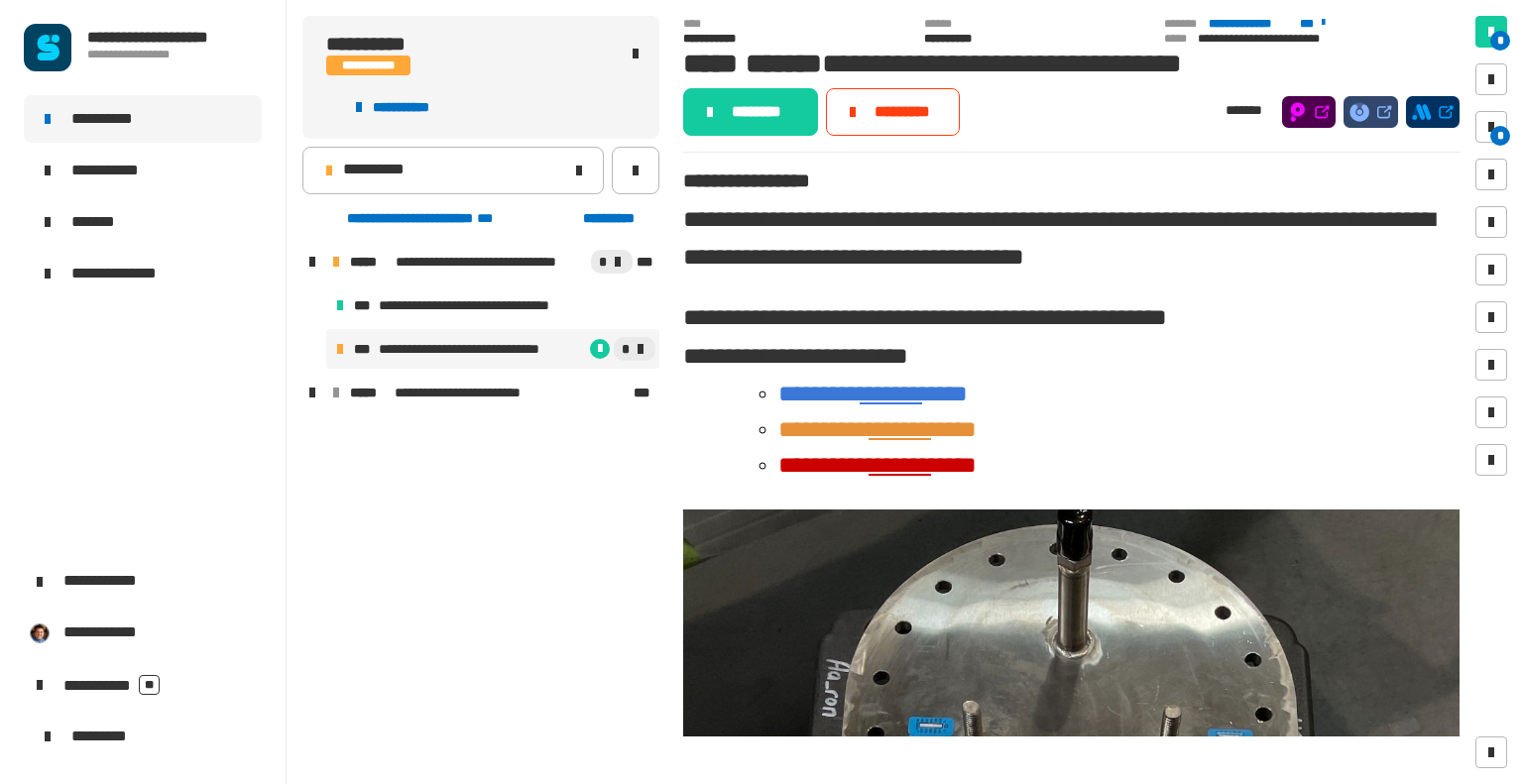 click on "**********" 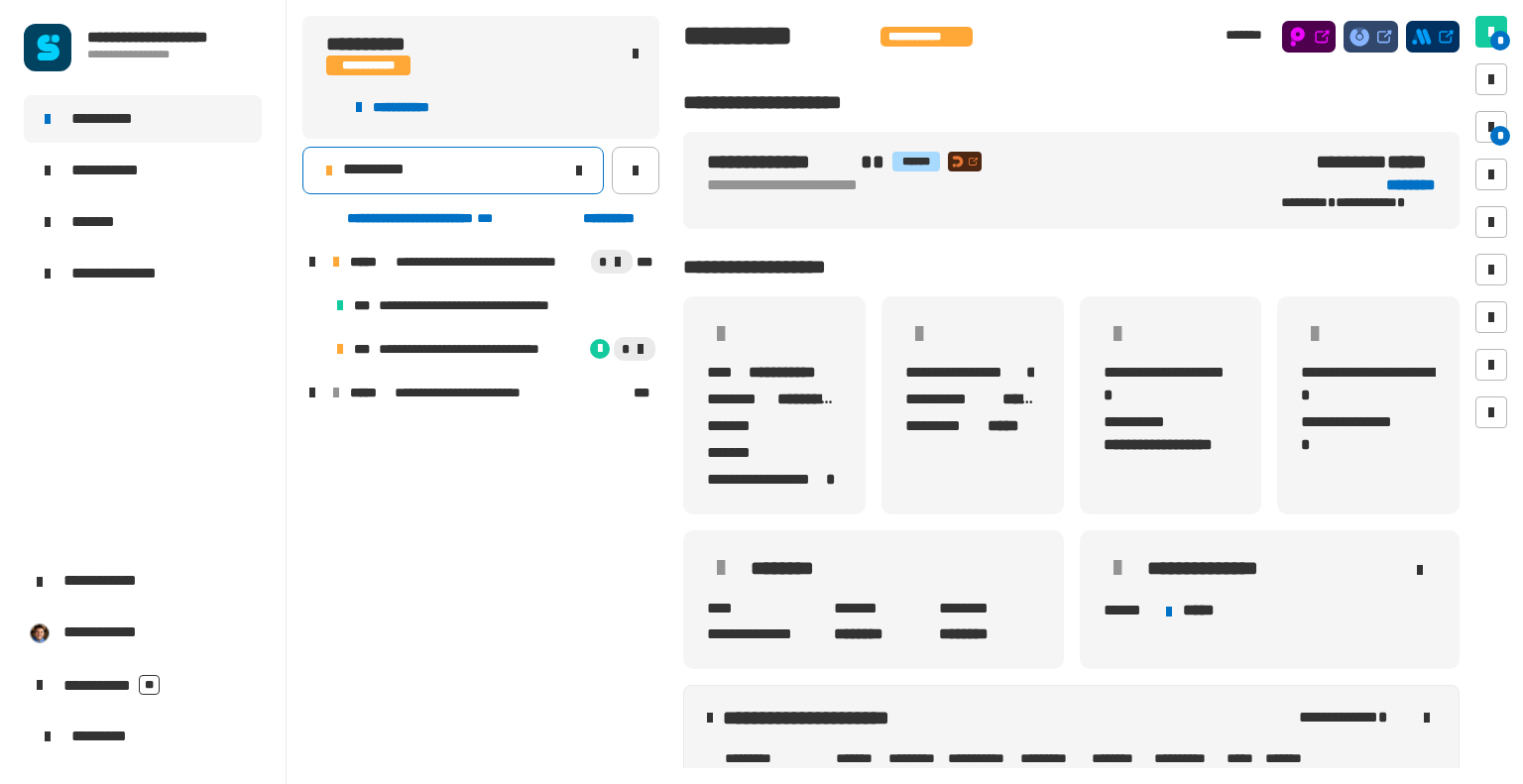 click 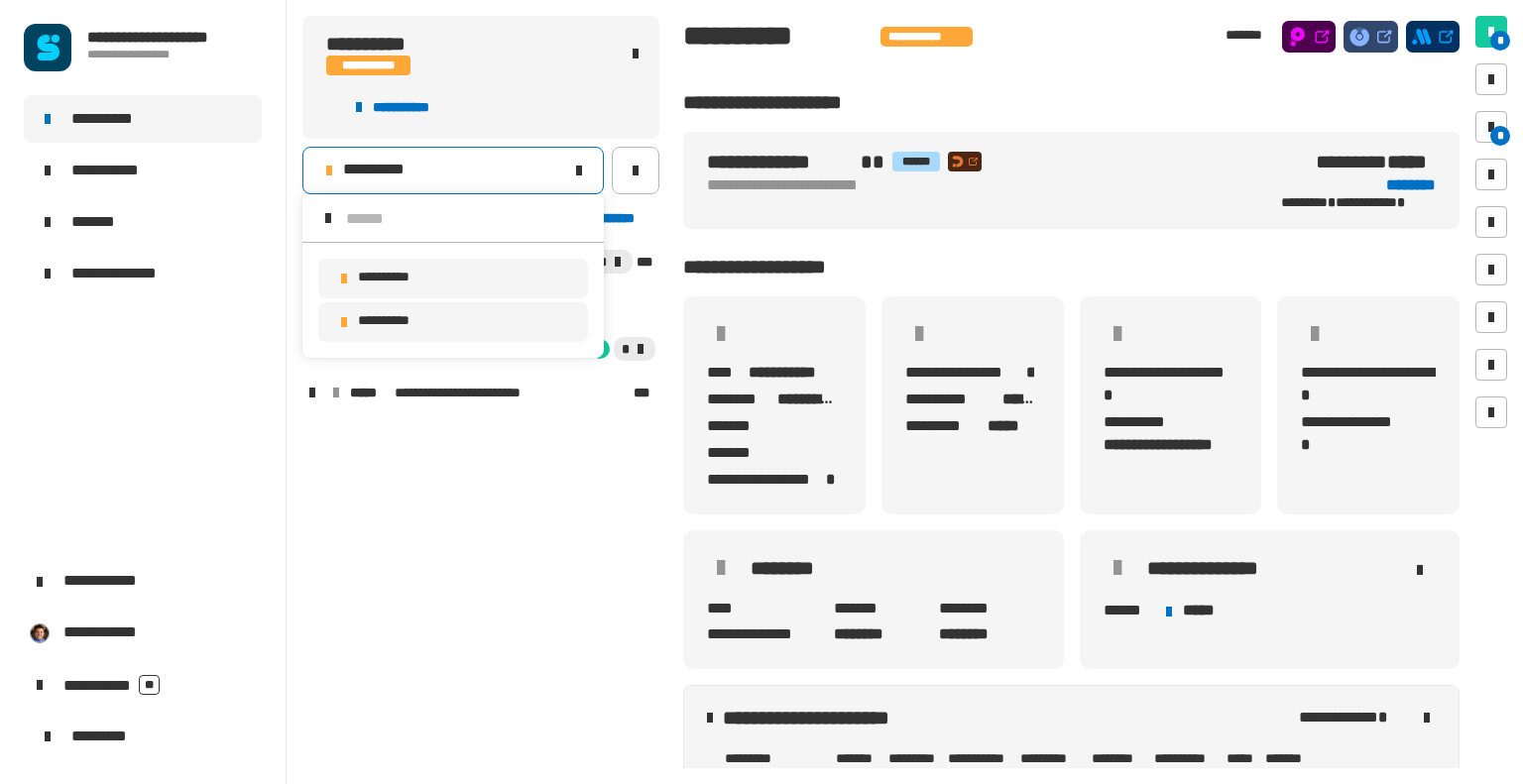 click on "**********" at bounding box center [398, 279] 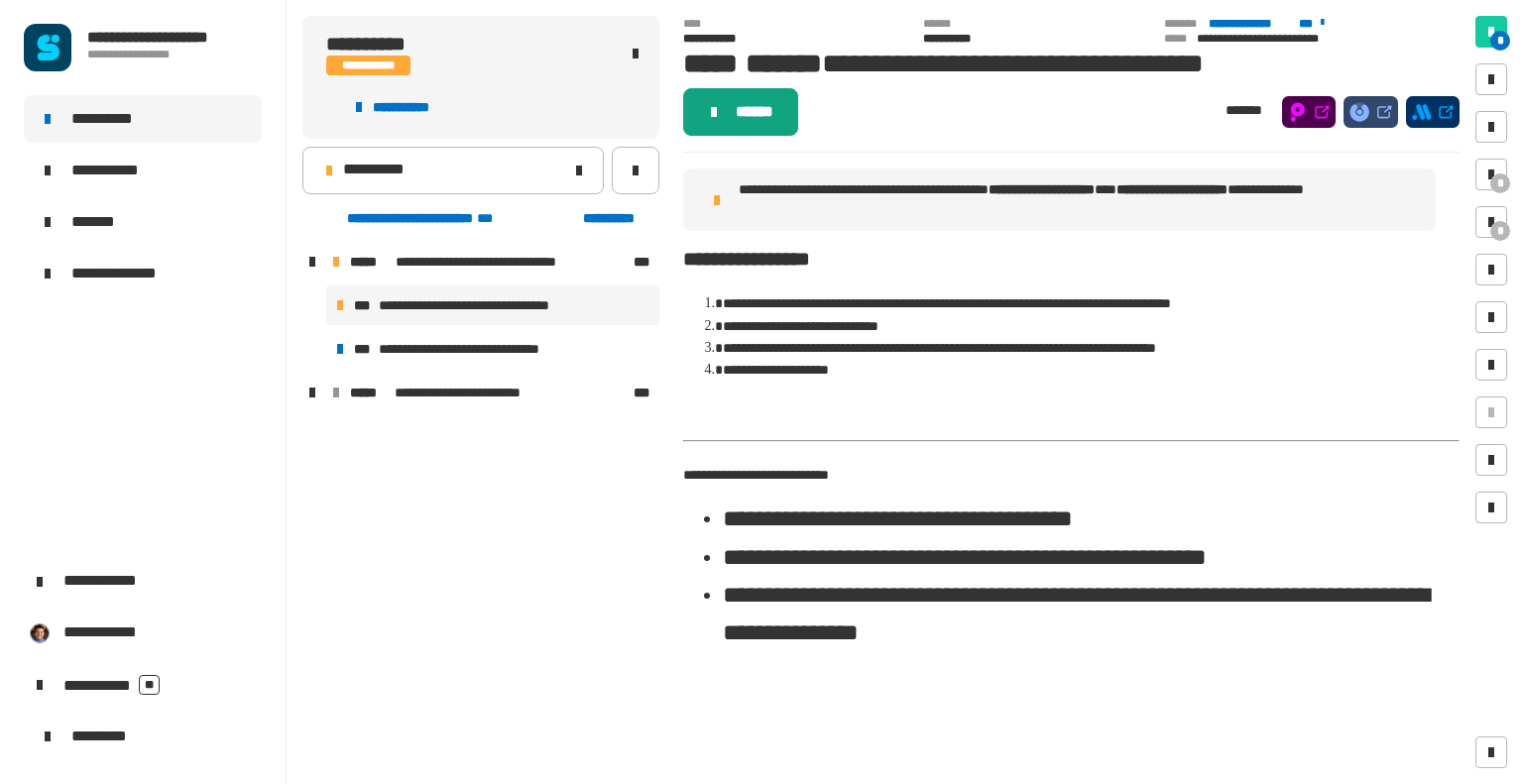 click on "******" 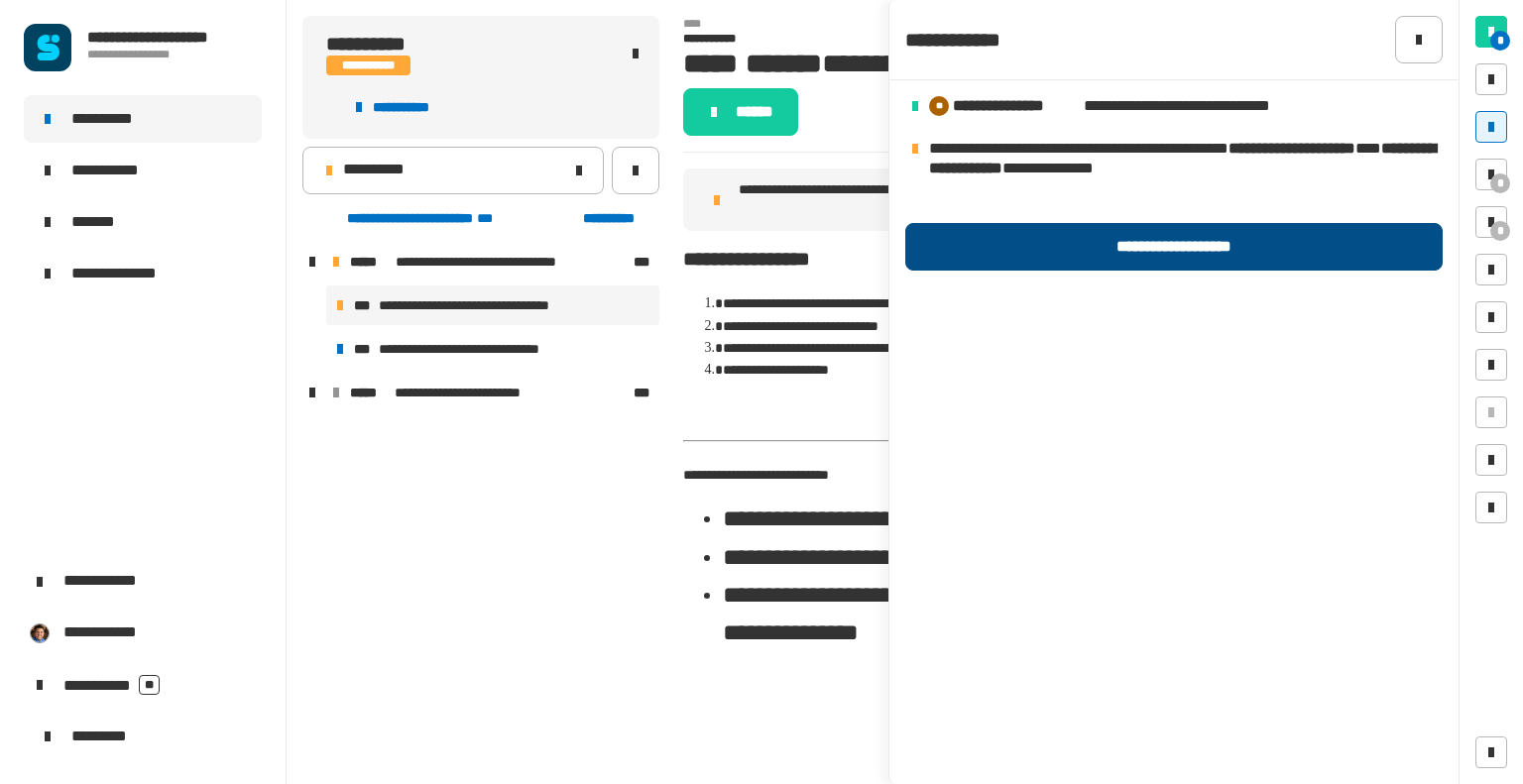 click on "**********" 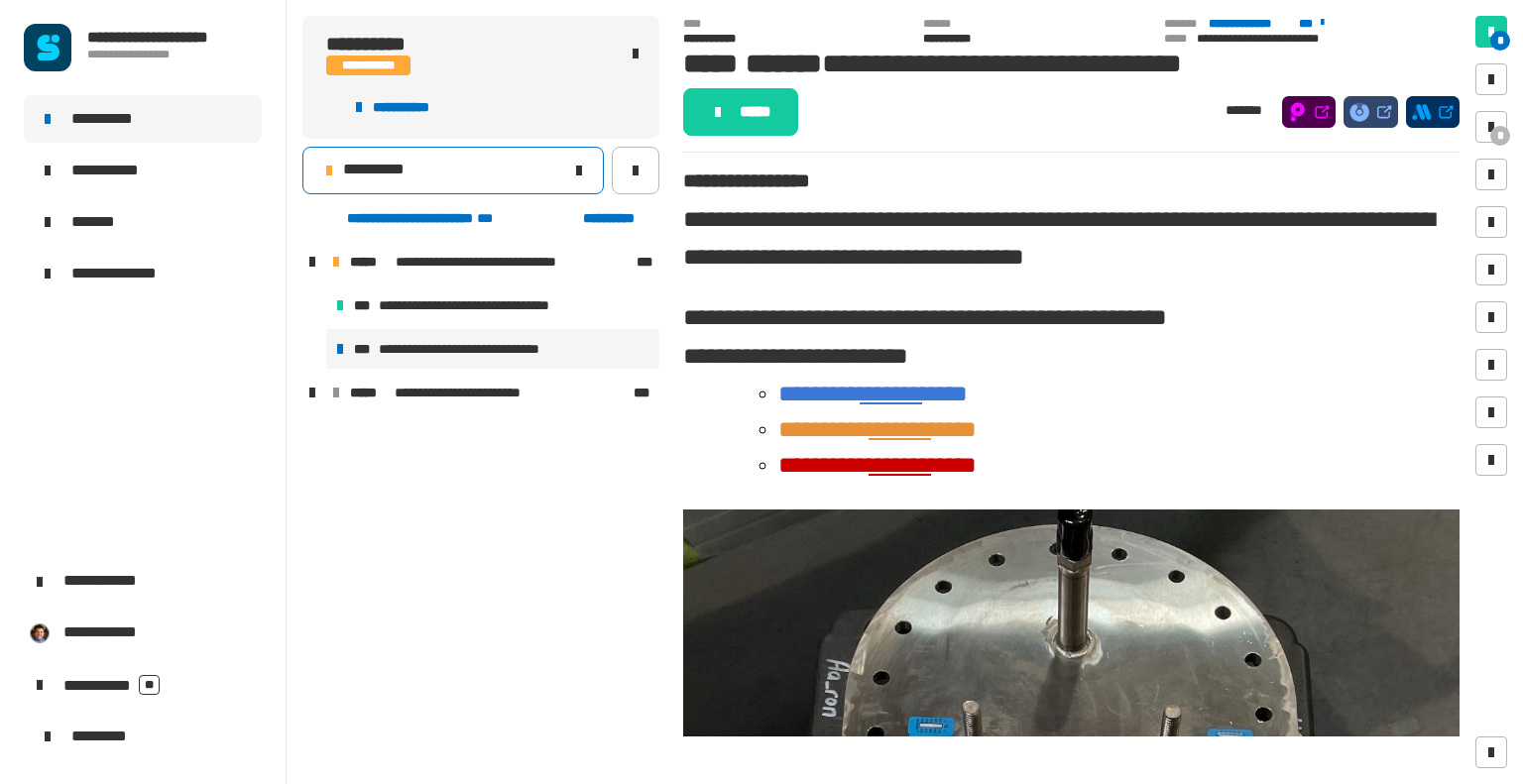click on "**********" 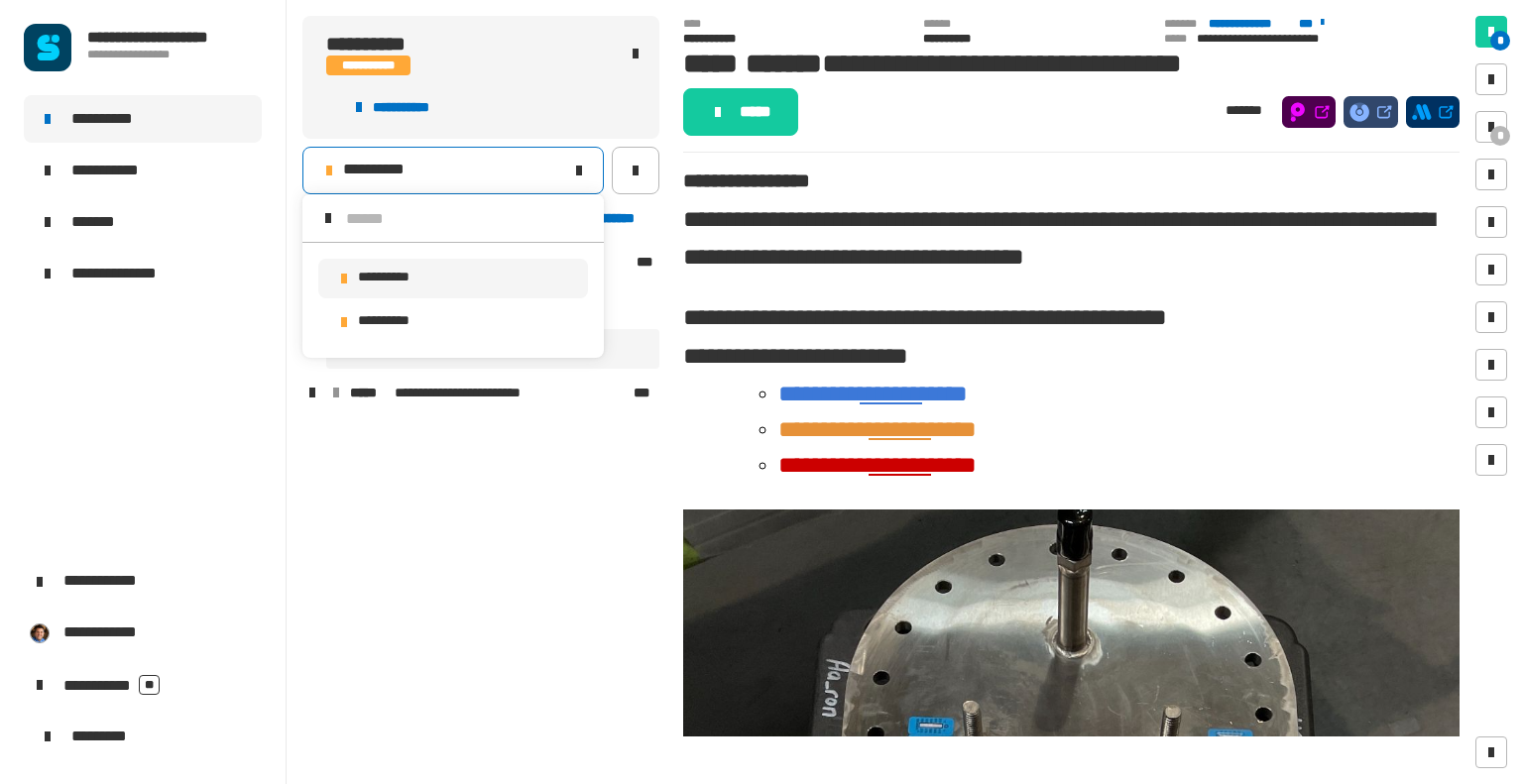 scroll, scrollTop: 0, scrollLeft: 0, axis: both 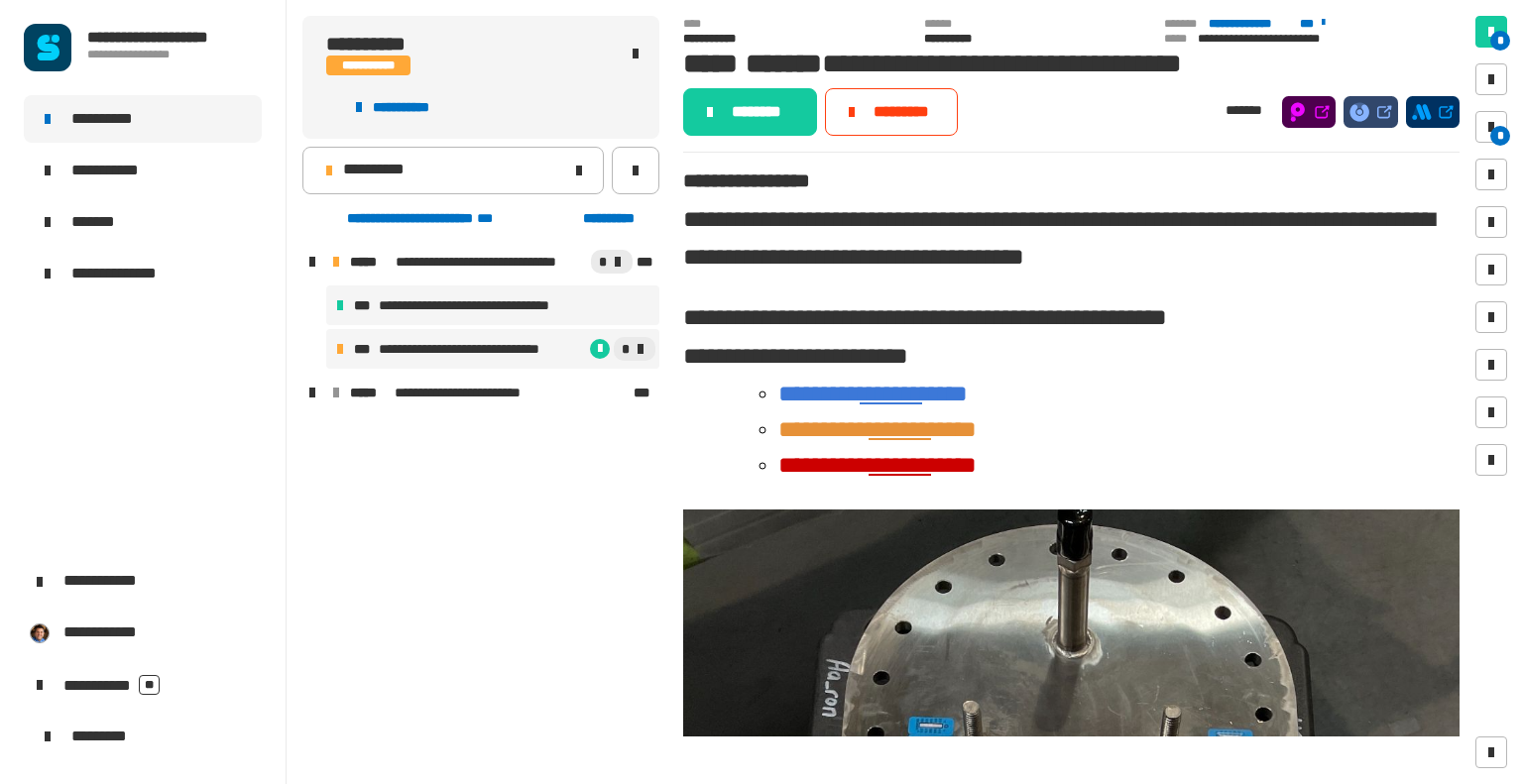 click on "**********" at bounding box center (481, 305) 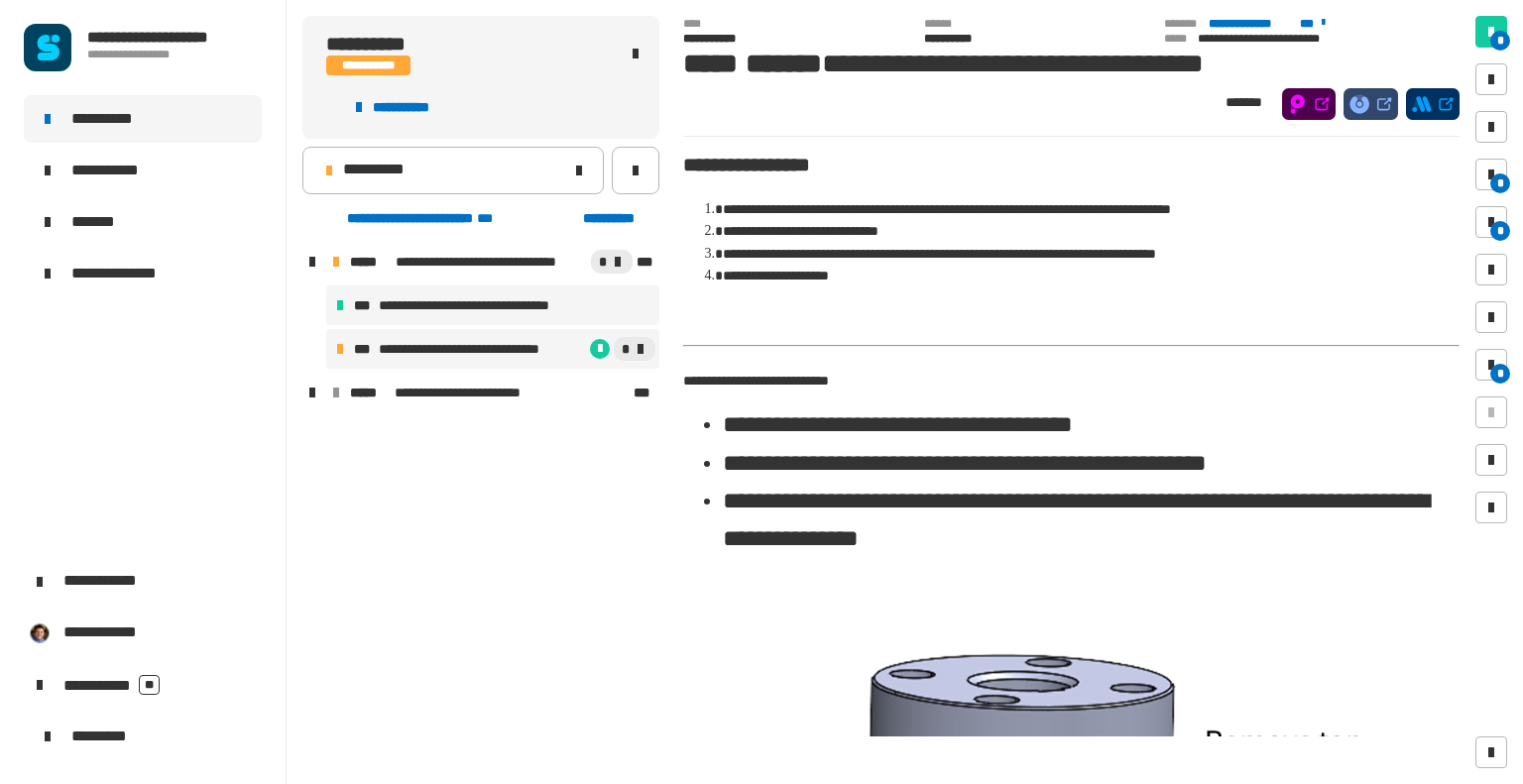 click on "**********" at bounding box center [474, 349] 